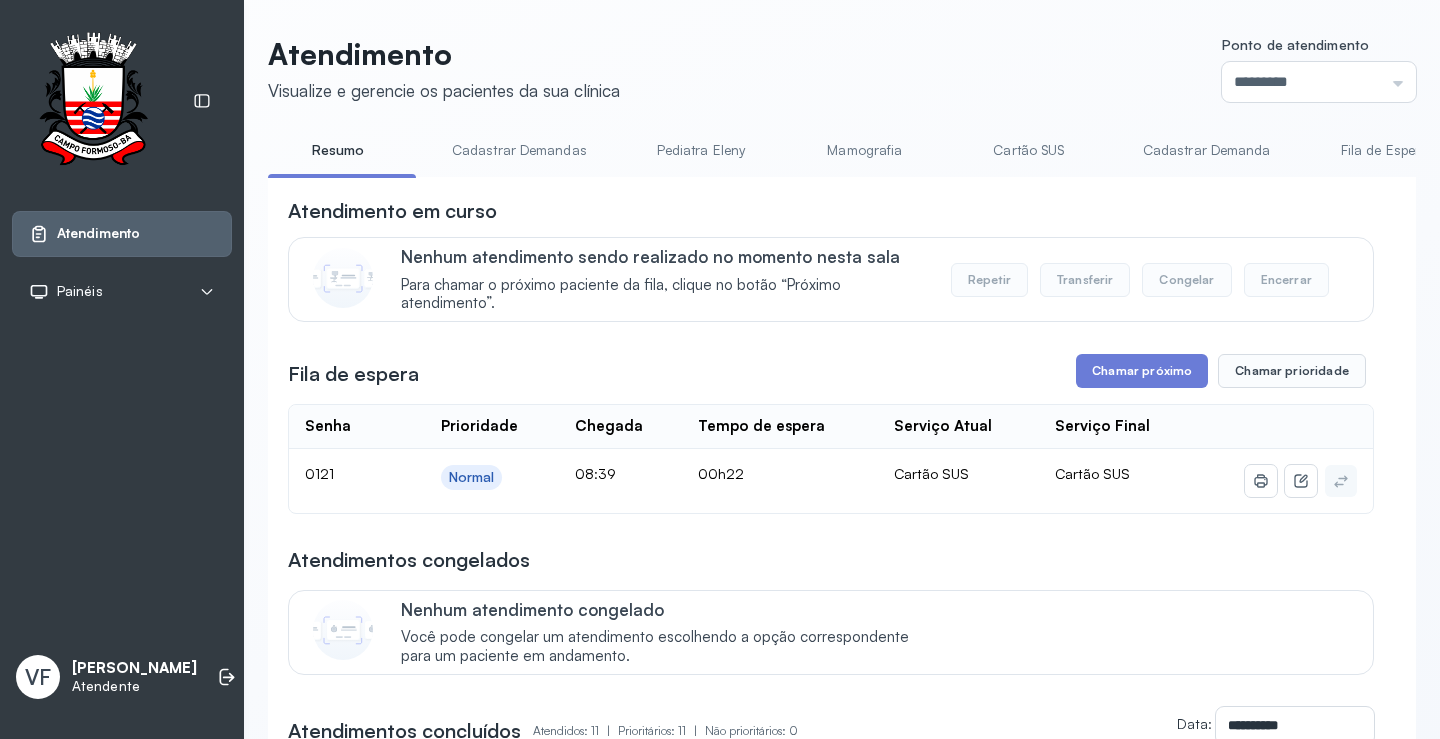 scroll, scrollTop: 0, scrollLeft: 0, axis: both 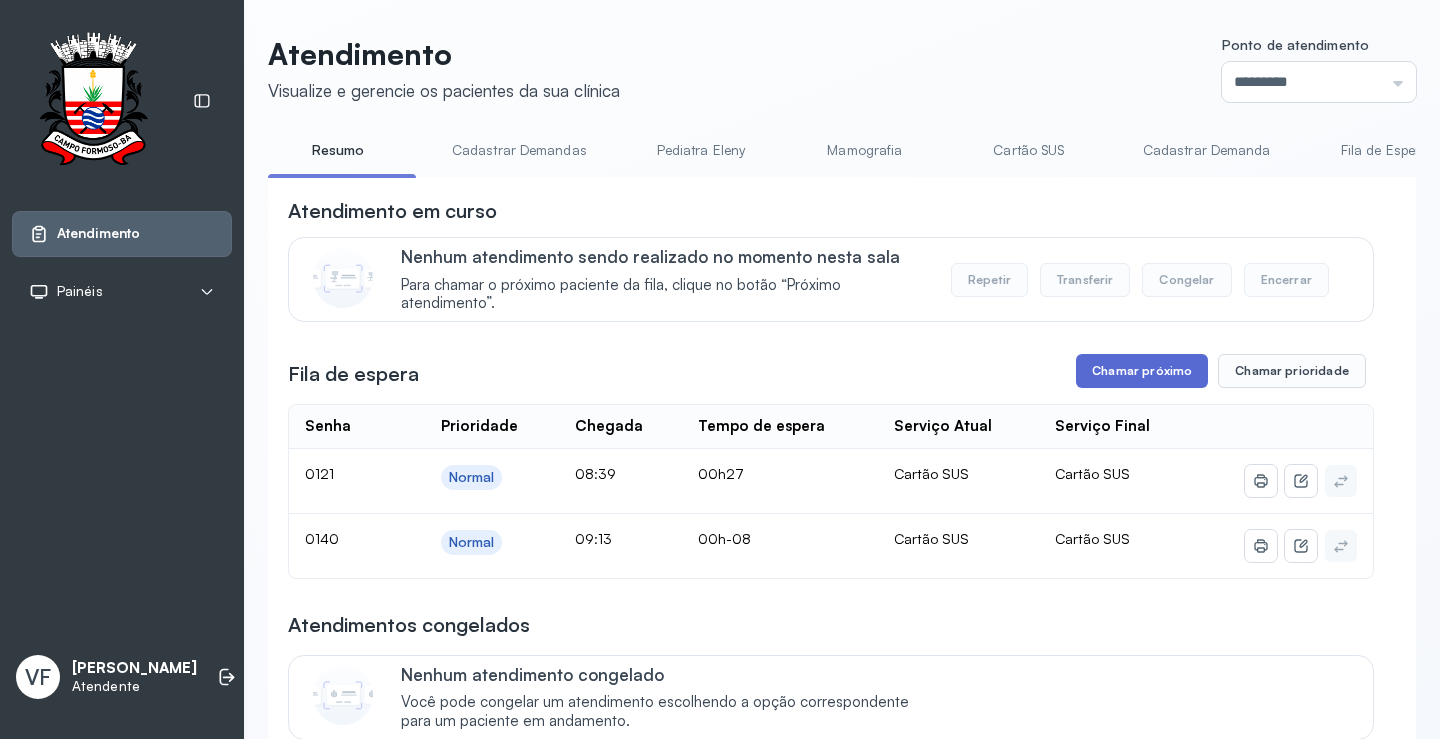 click on "Chamar próximo" at bounding box center (1142, 371) 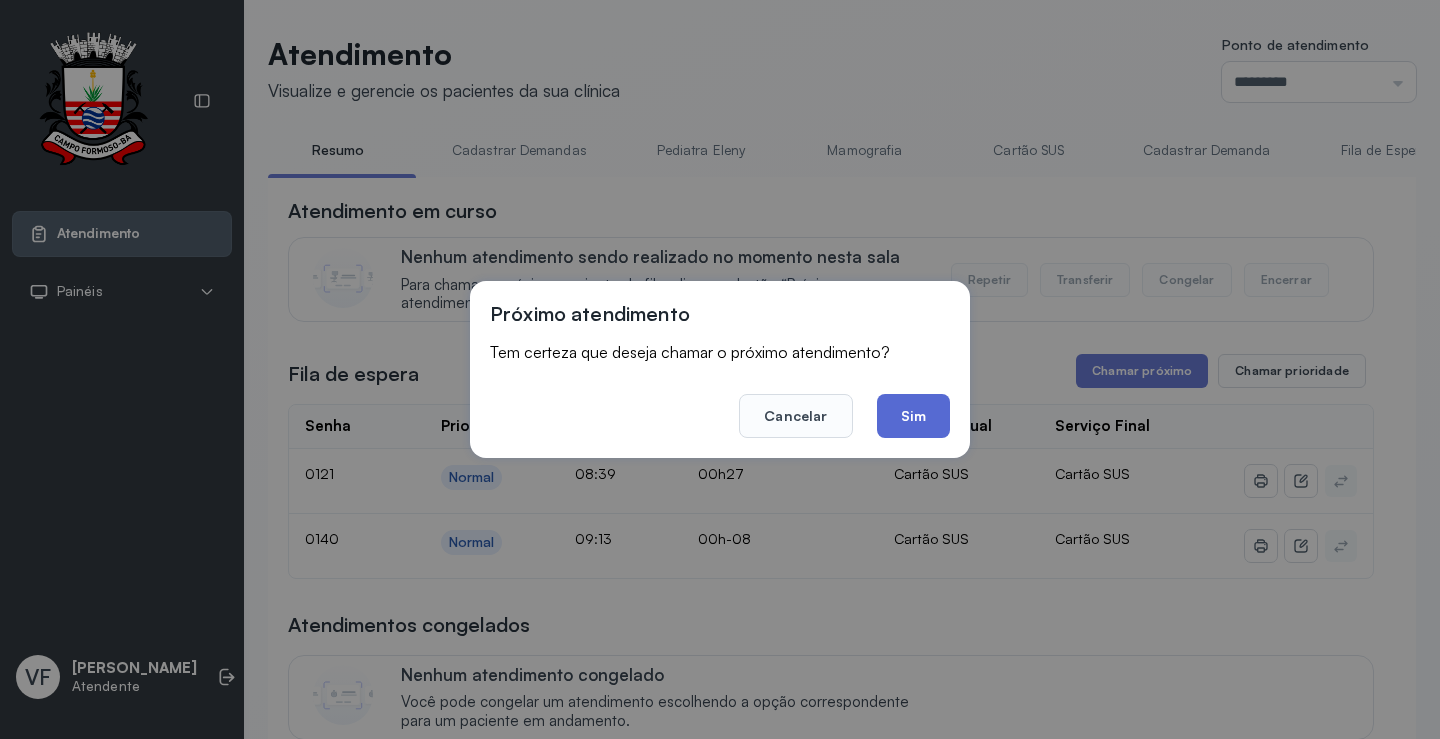 click on "Sim" 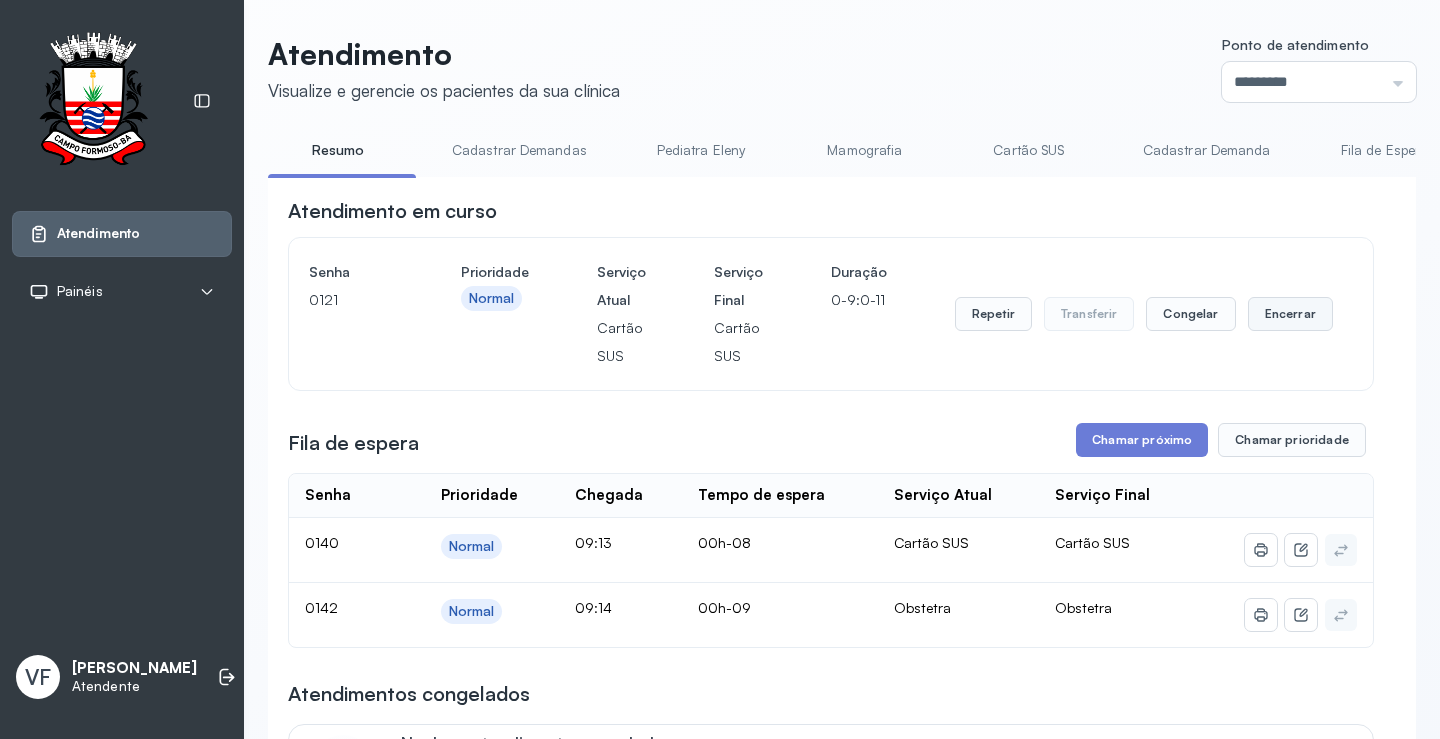 click on "Encerrar" at bounding box center (1290, 314) 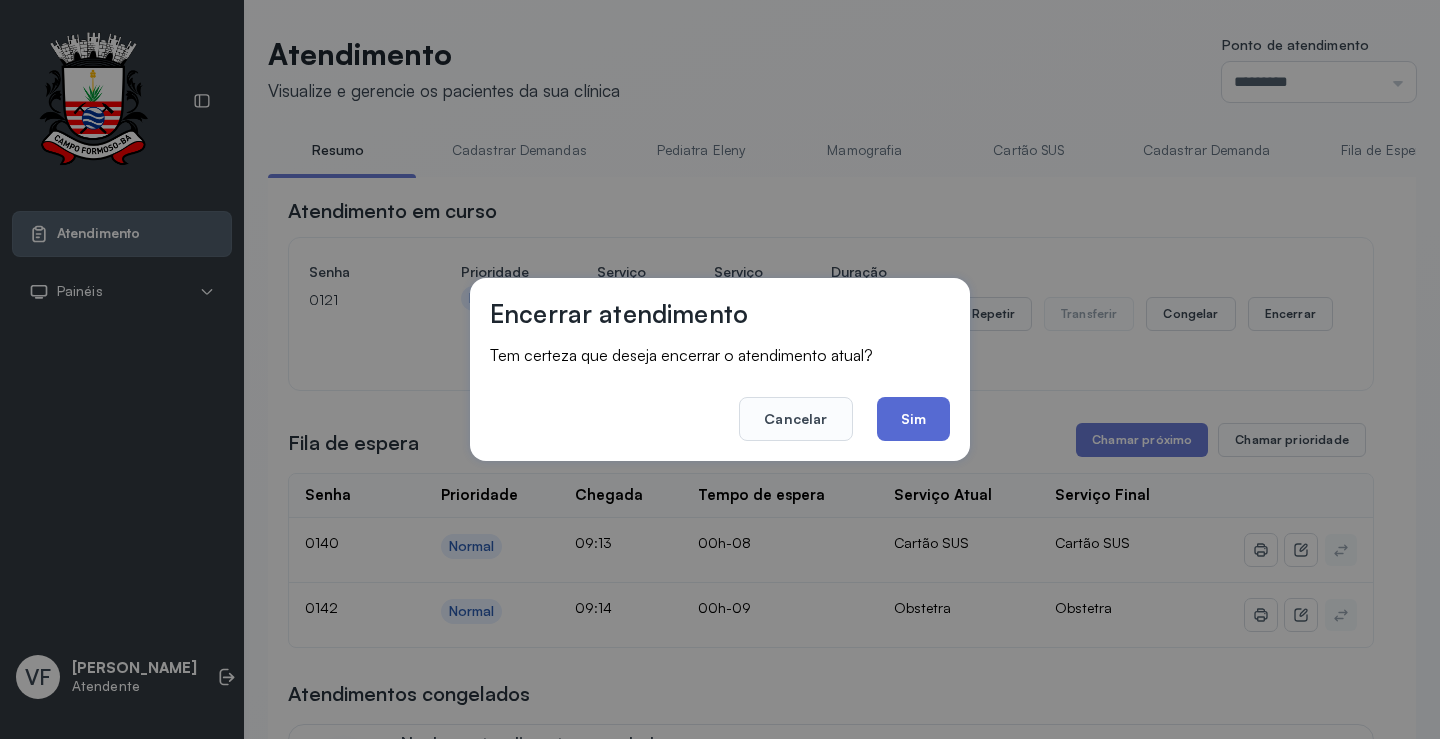 click on "Sim" 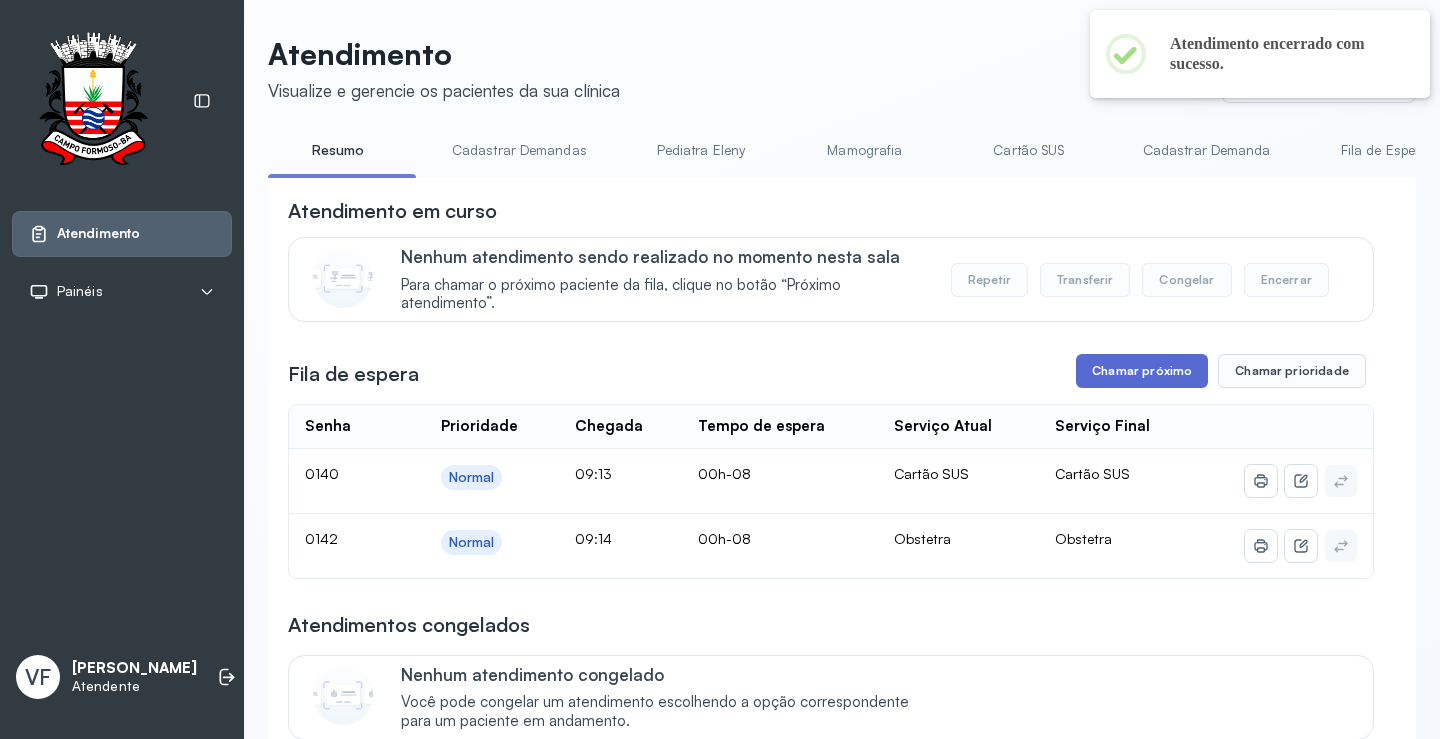 click on "Chamar próximo" at bounding box center [1142, 371] 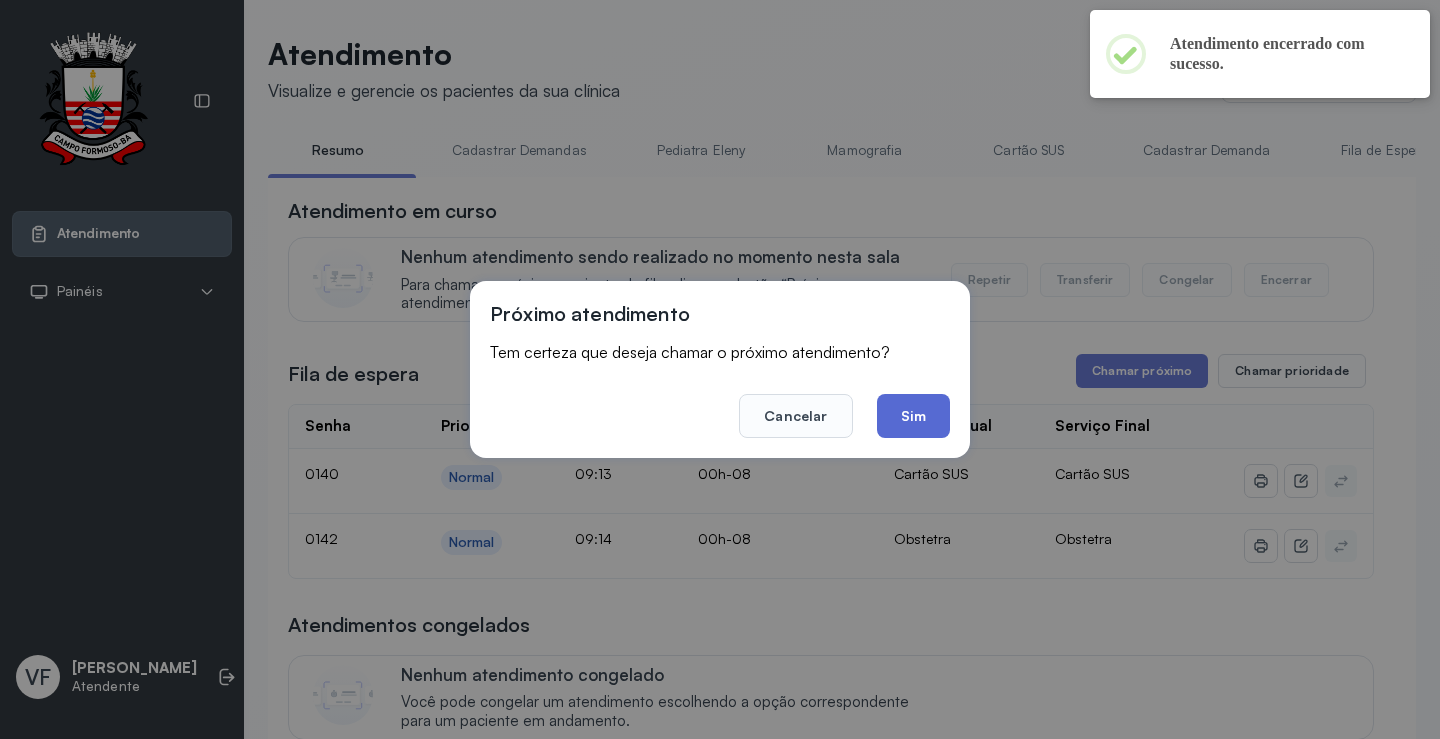 click on "Sim" 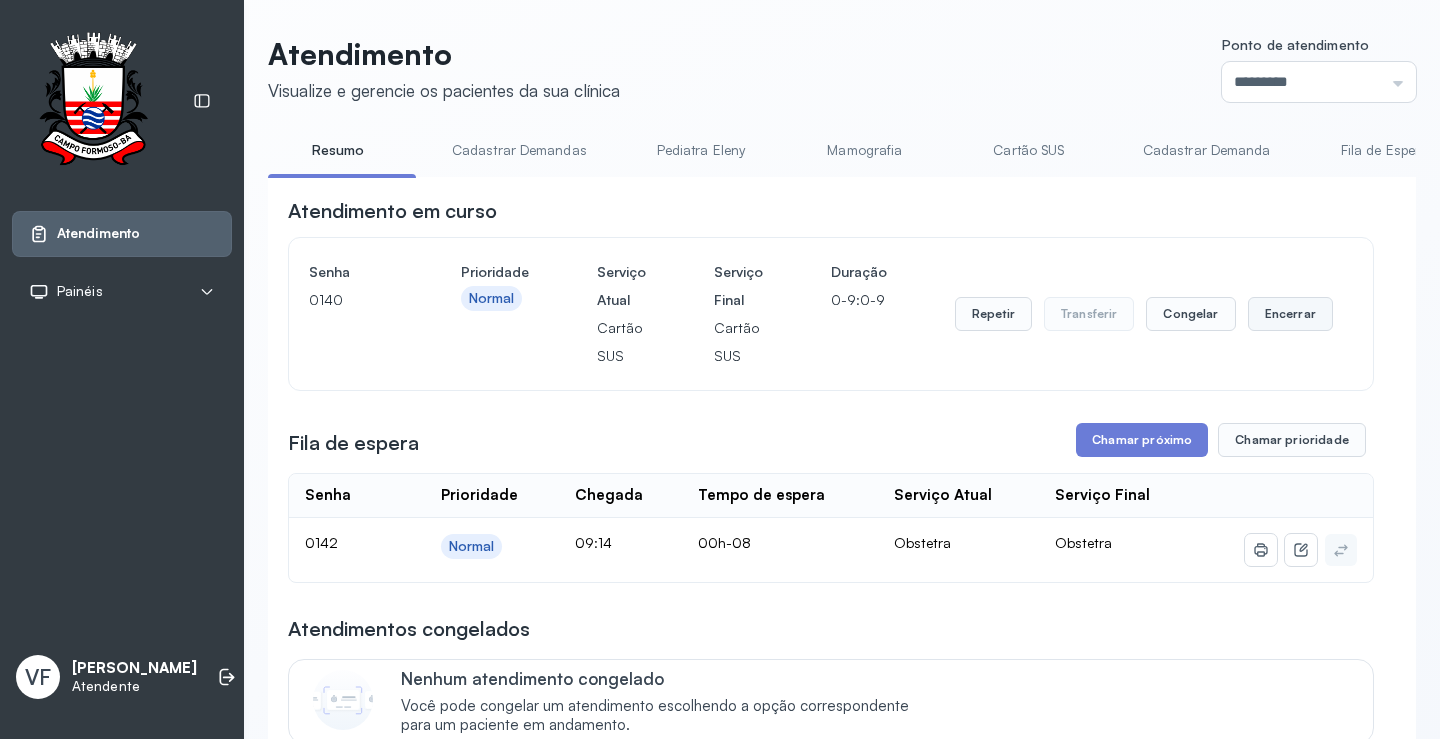 click on "Encerrar" at bounding box center [1290, 314] 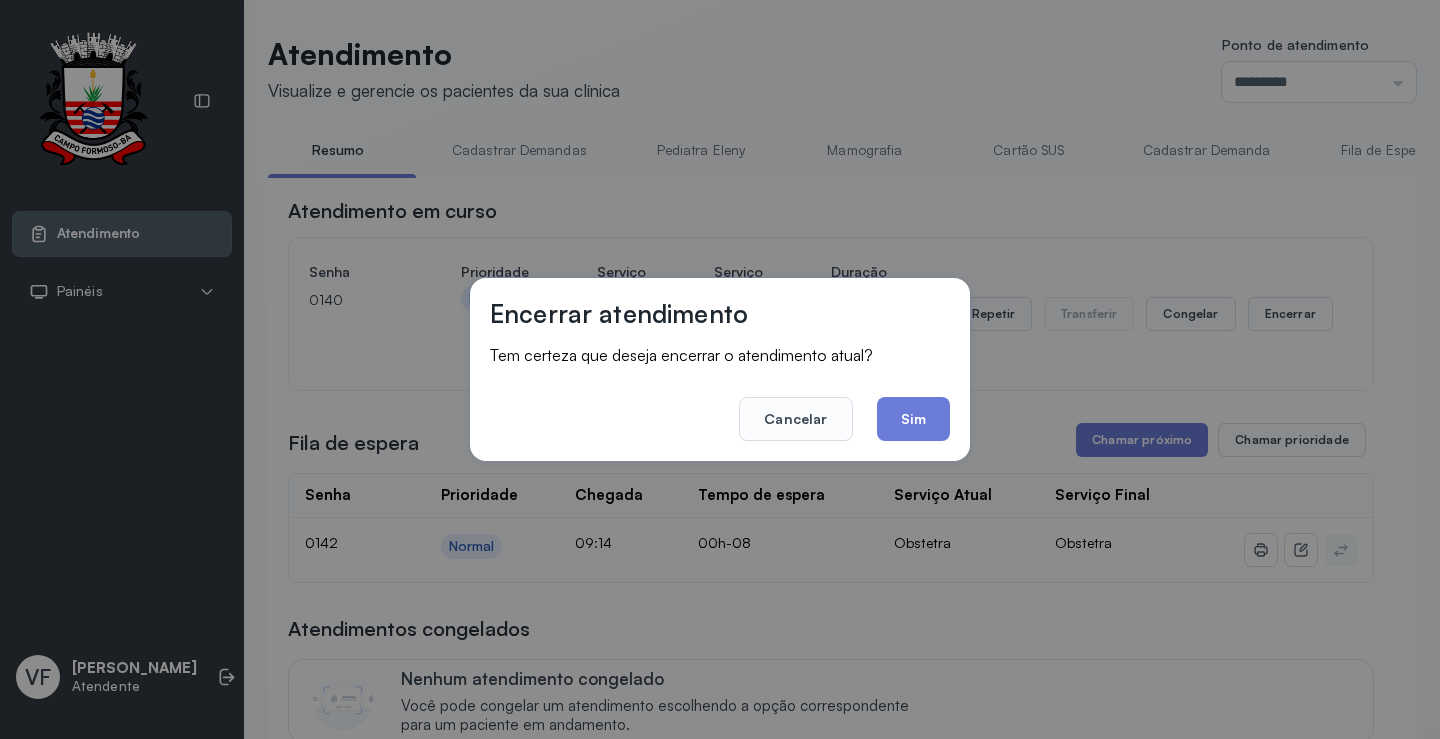 click on "Cancelar Sim" at bounding box center (720, 405) 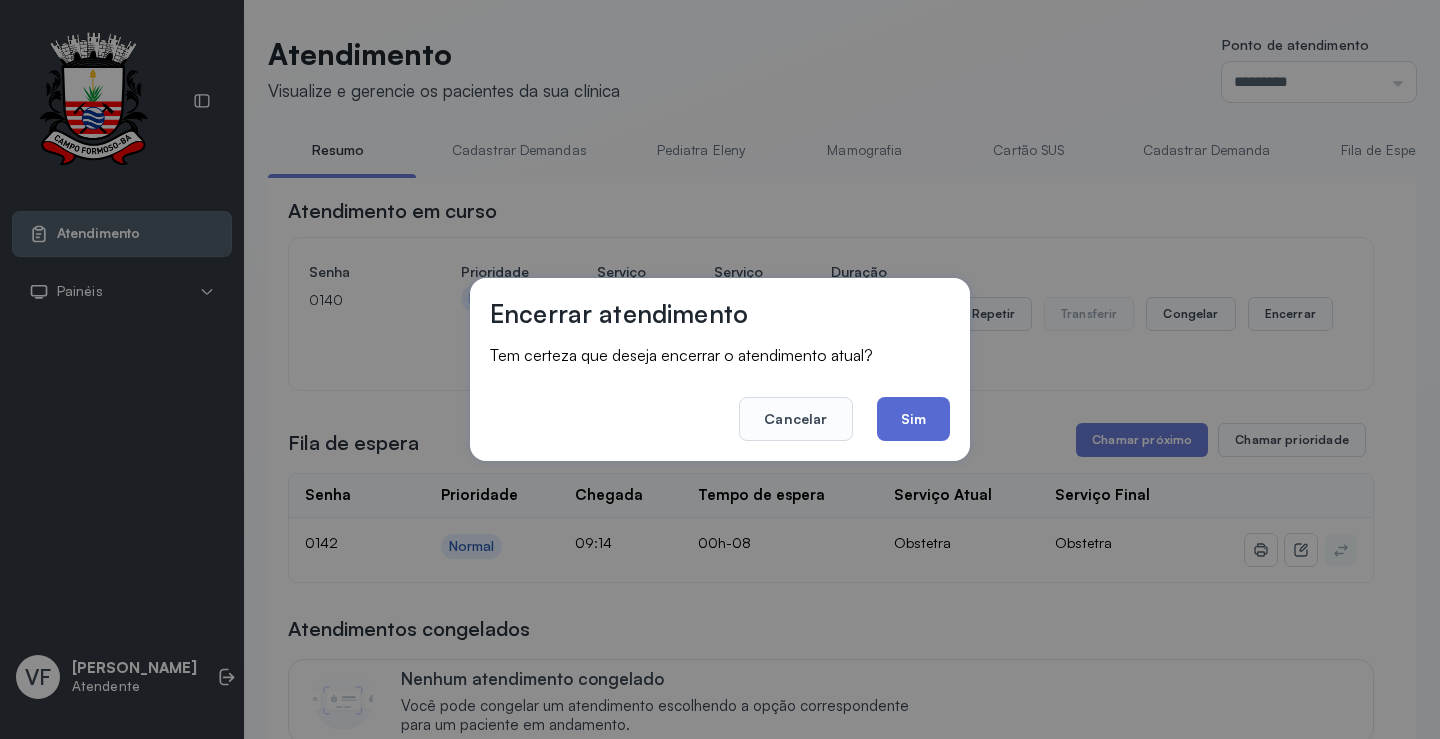 click on "Sim" 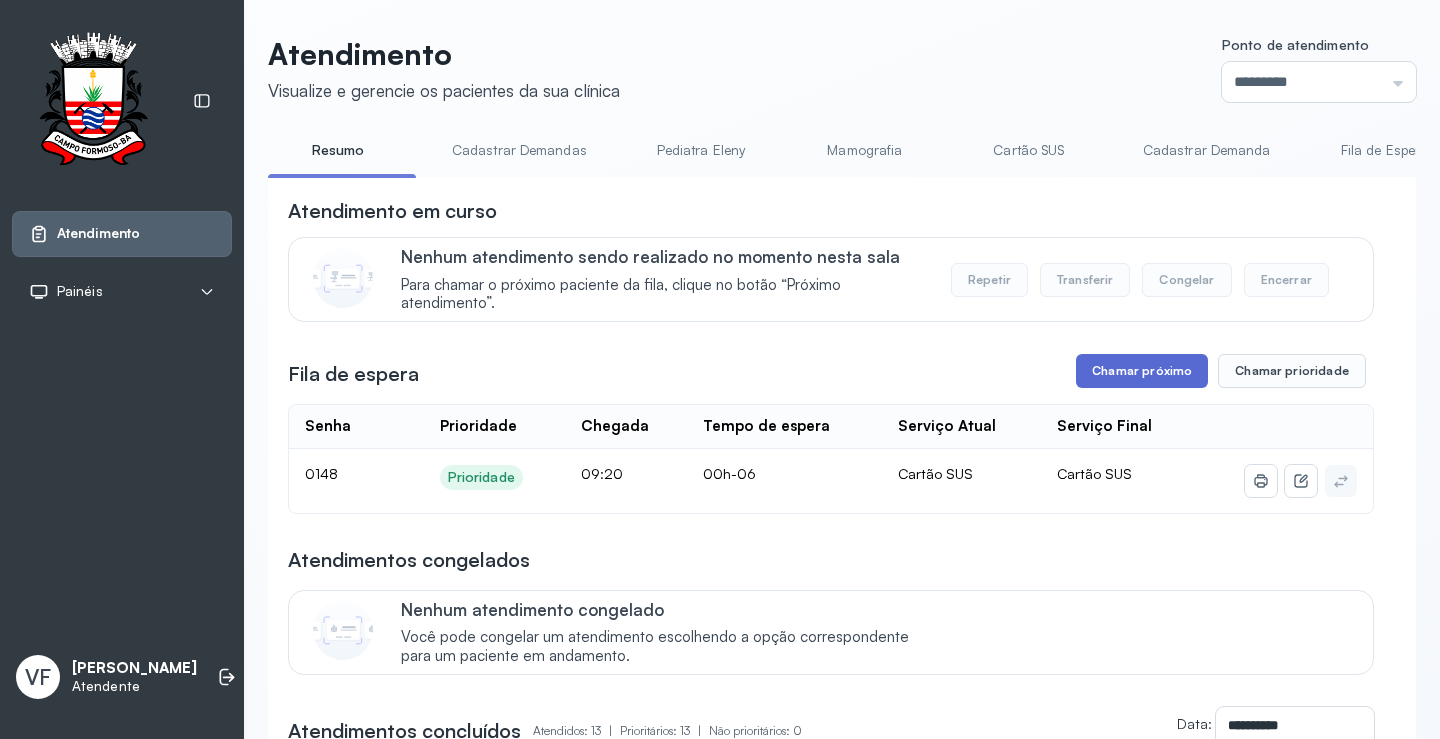 click on "Chamar próximo" at bounding box center (1142, 371) 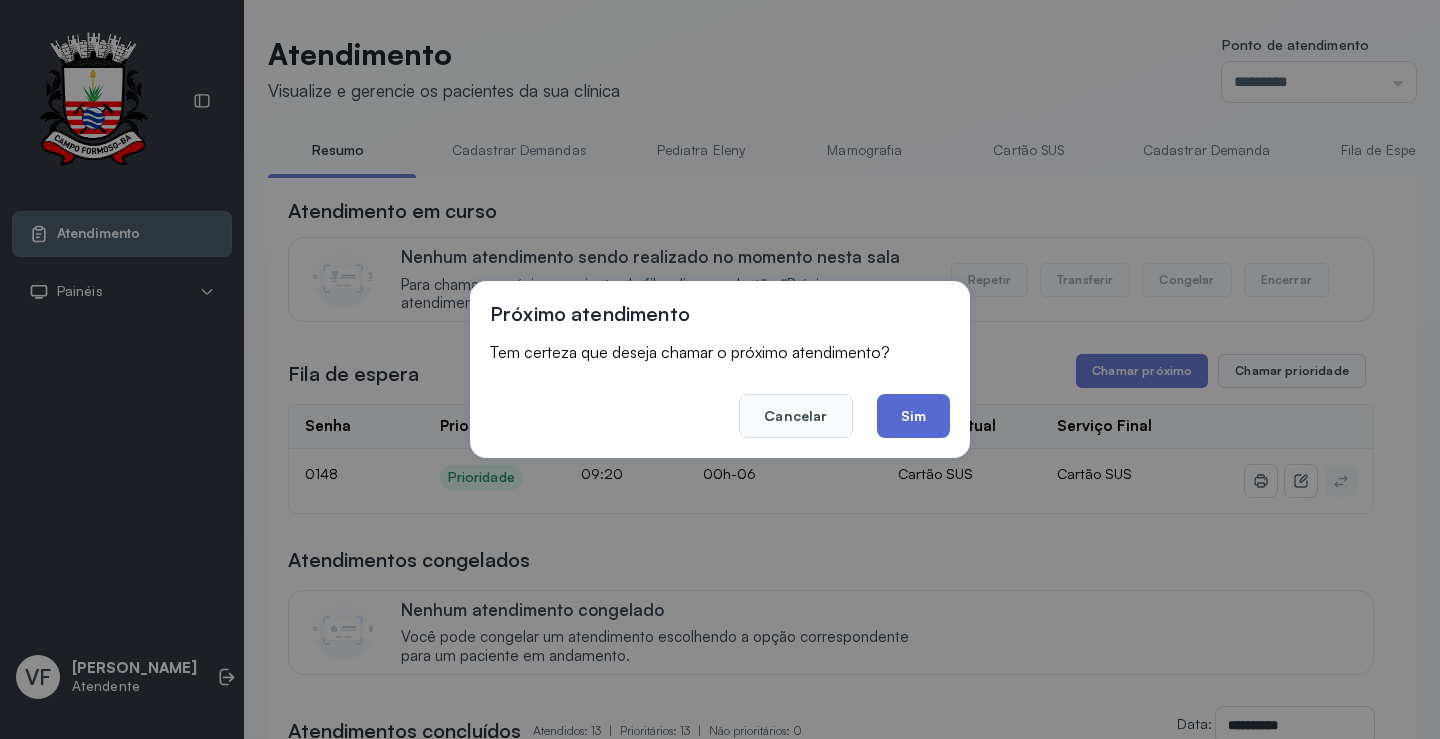 click on "Sim" 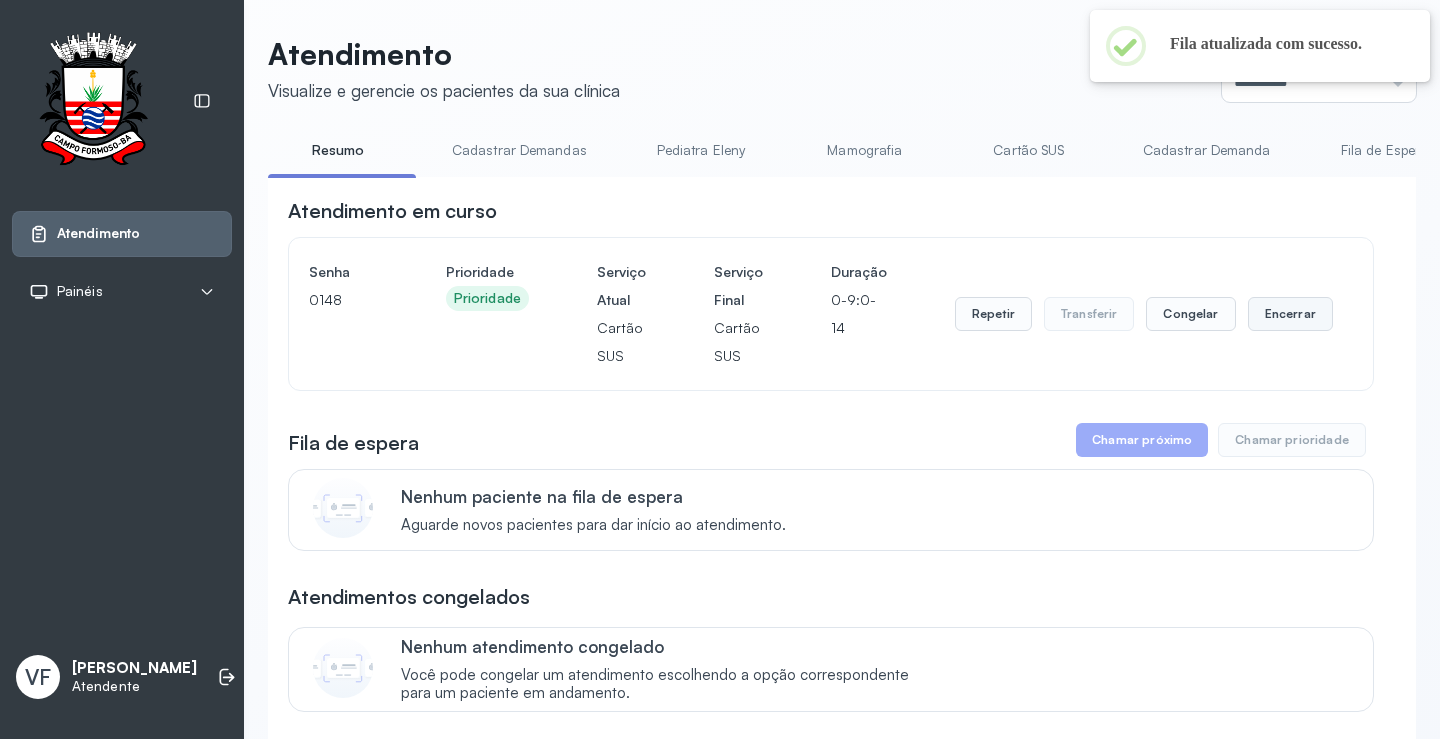 click on "Encerrar" at bounding box center (1290, 314) 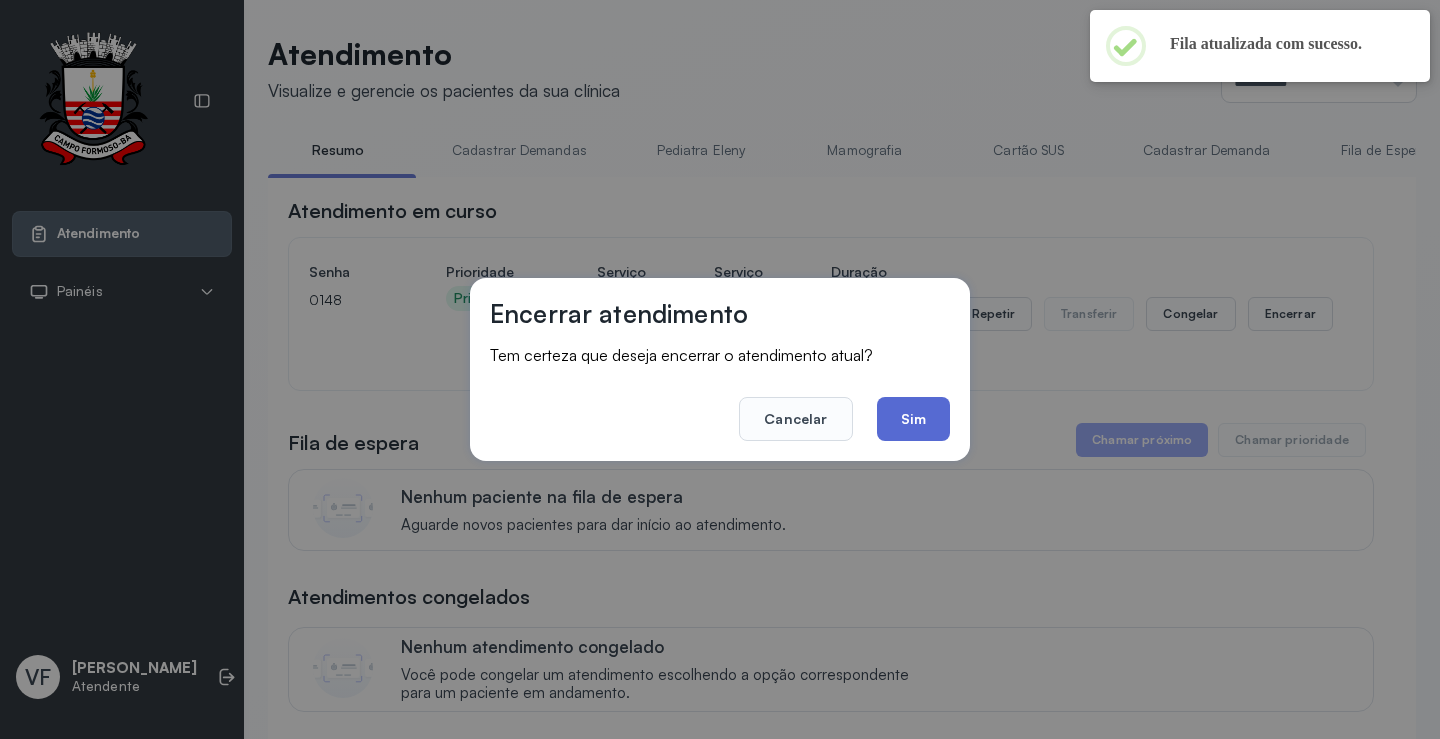 click on "Sim" 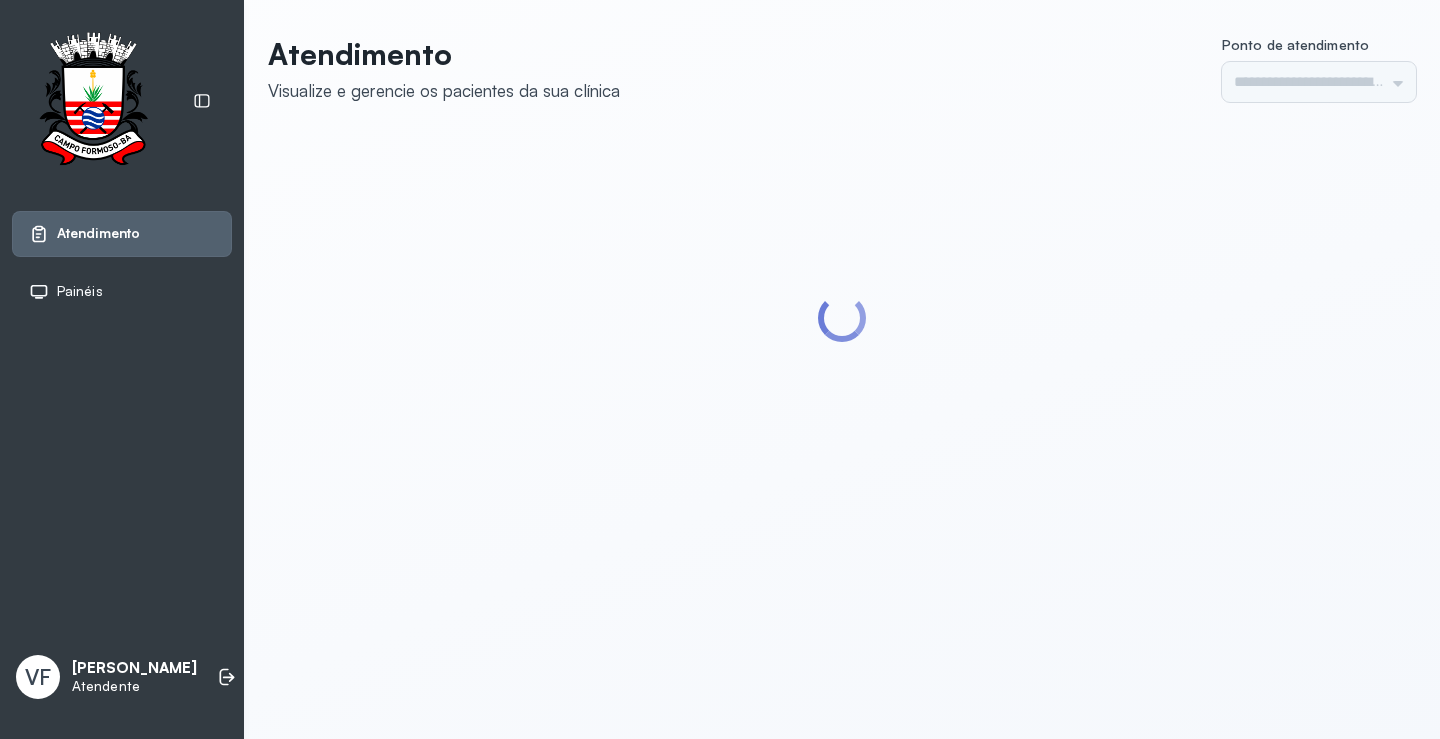 scroll, scrollTop: 0, scrollLeft: 0, axis: both 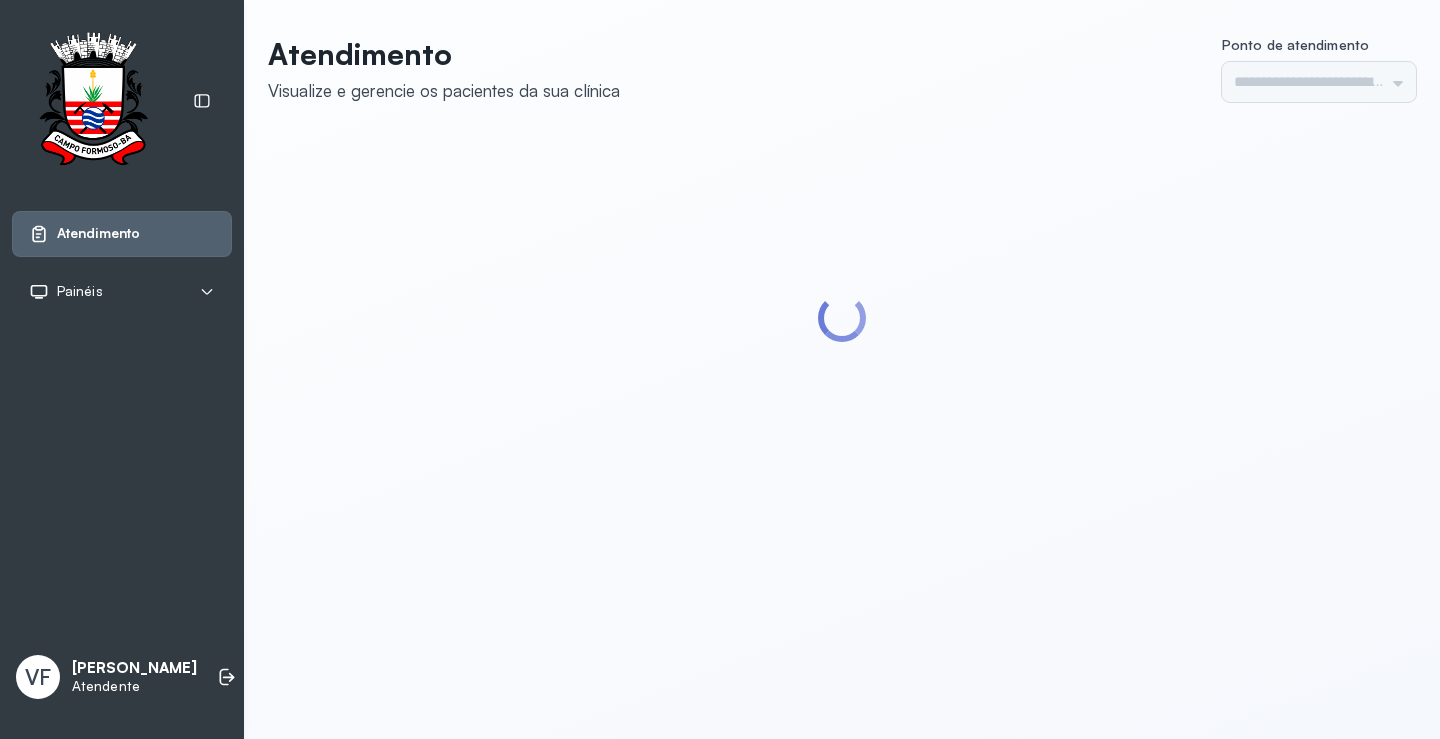 type on "*********" 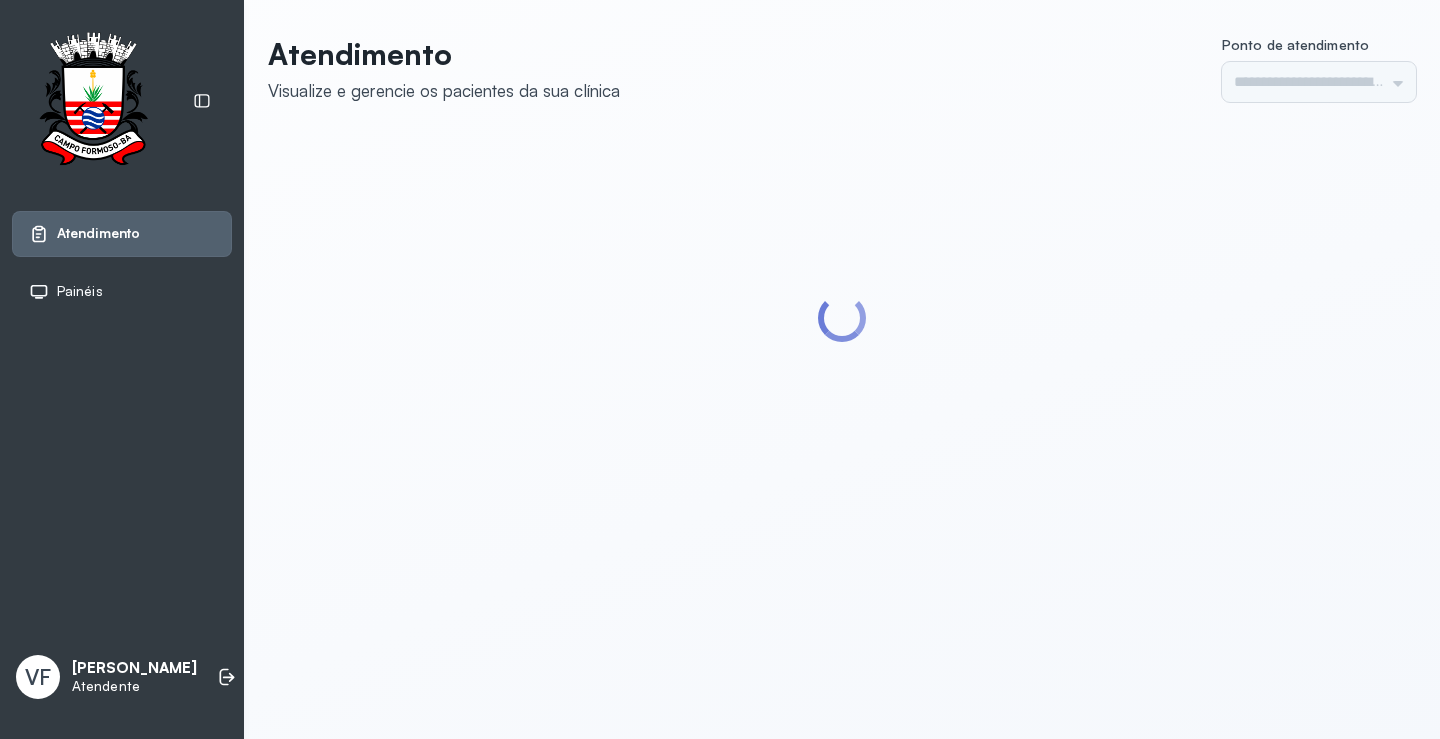 scroll, scrollTop: 0, scrollLeft: 0, axis: both 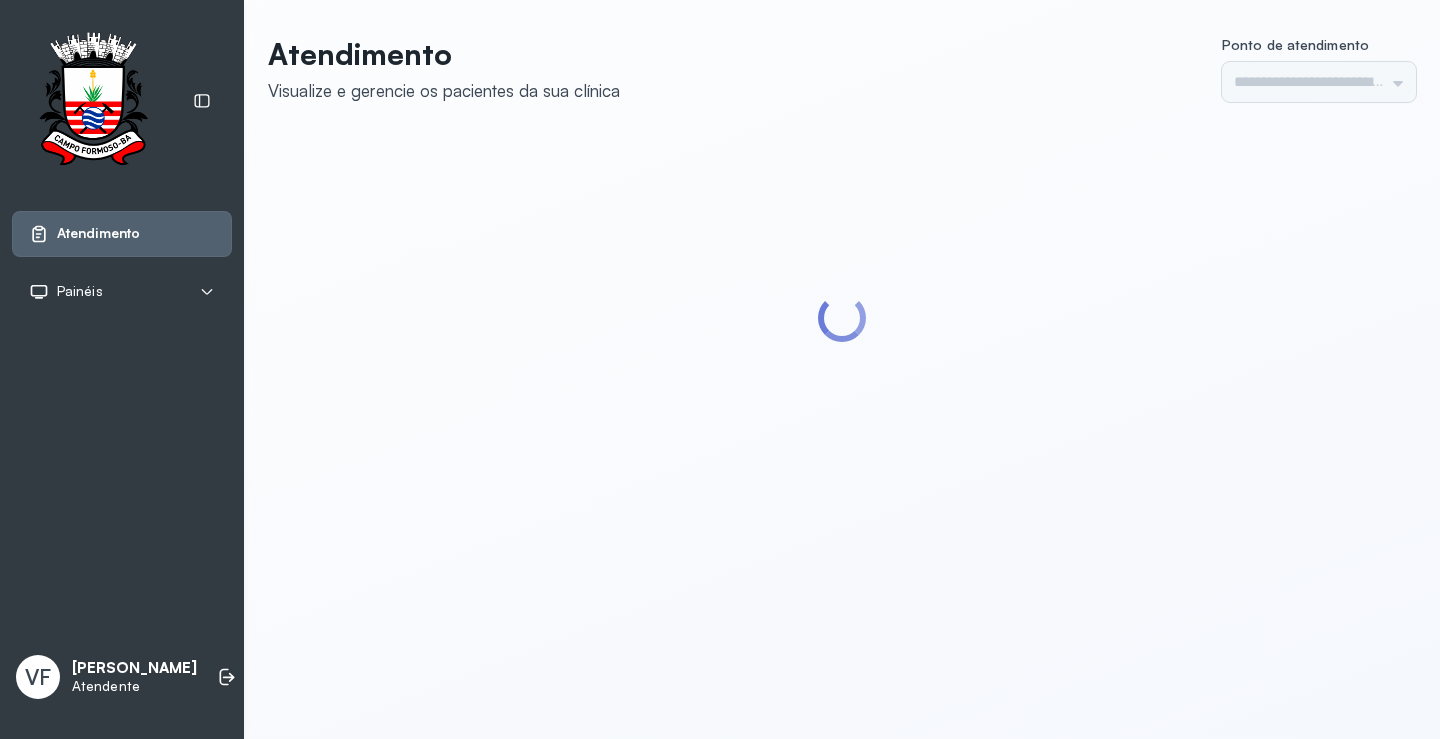 type on "*********" 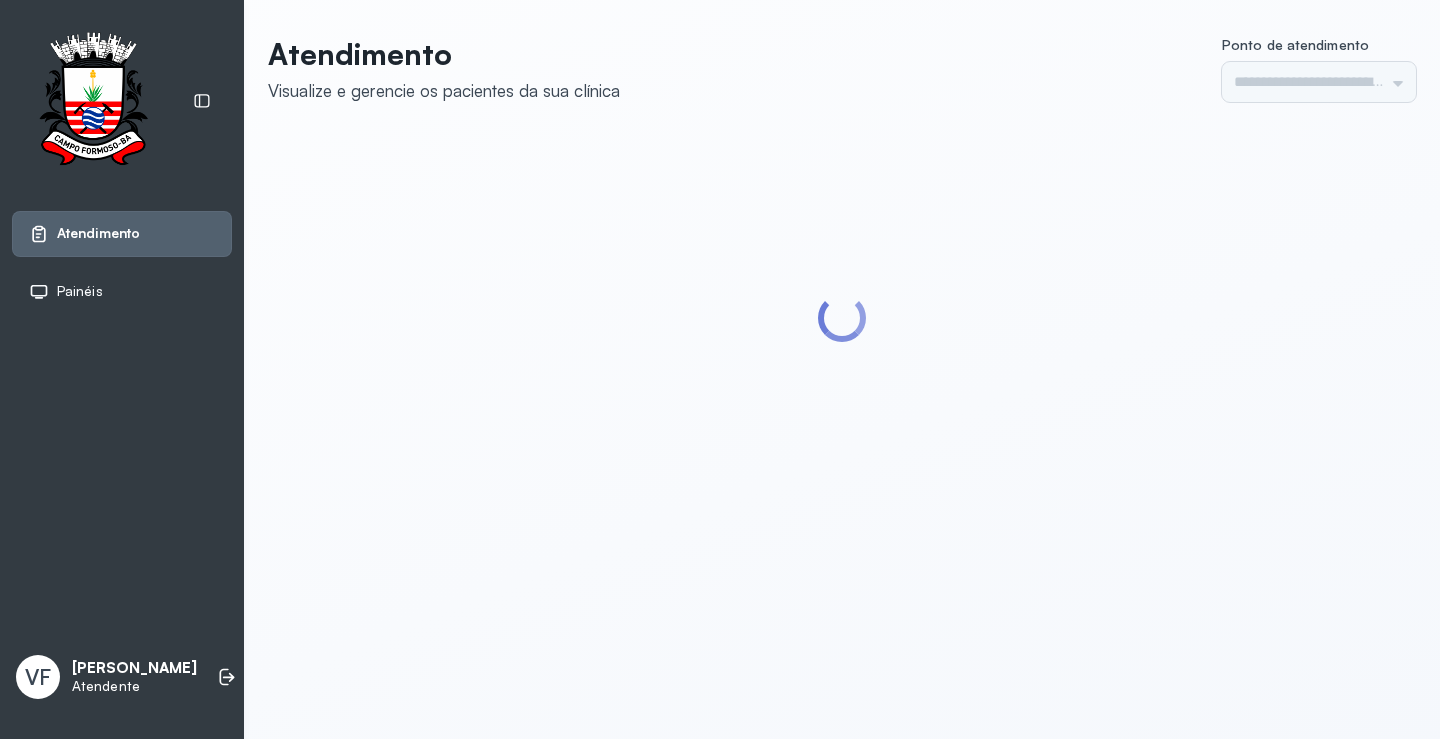 scroll, scrollTop: 0, scrollLeft: 0, axis: both 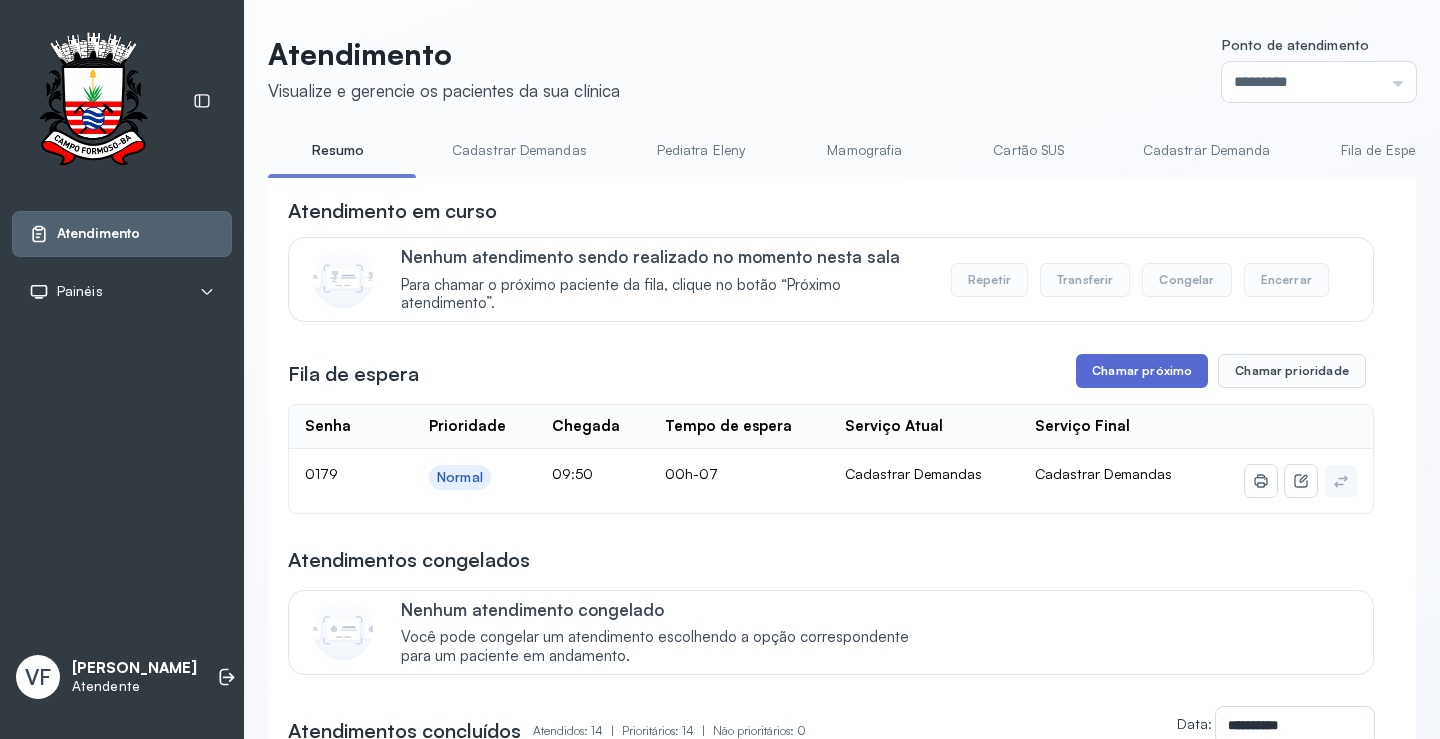 click on "Chamar próximo" at bounding box center [1142, 371] 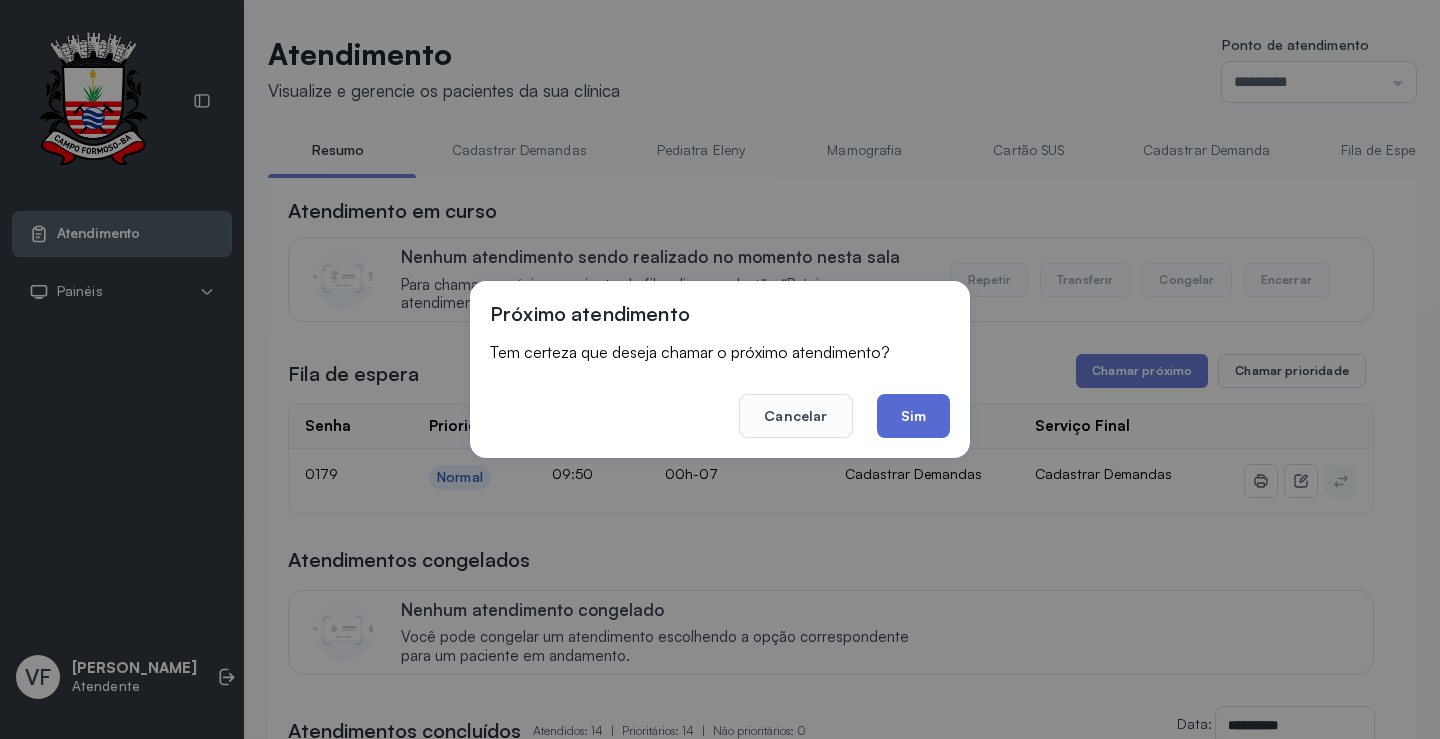 click on "Sim" 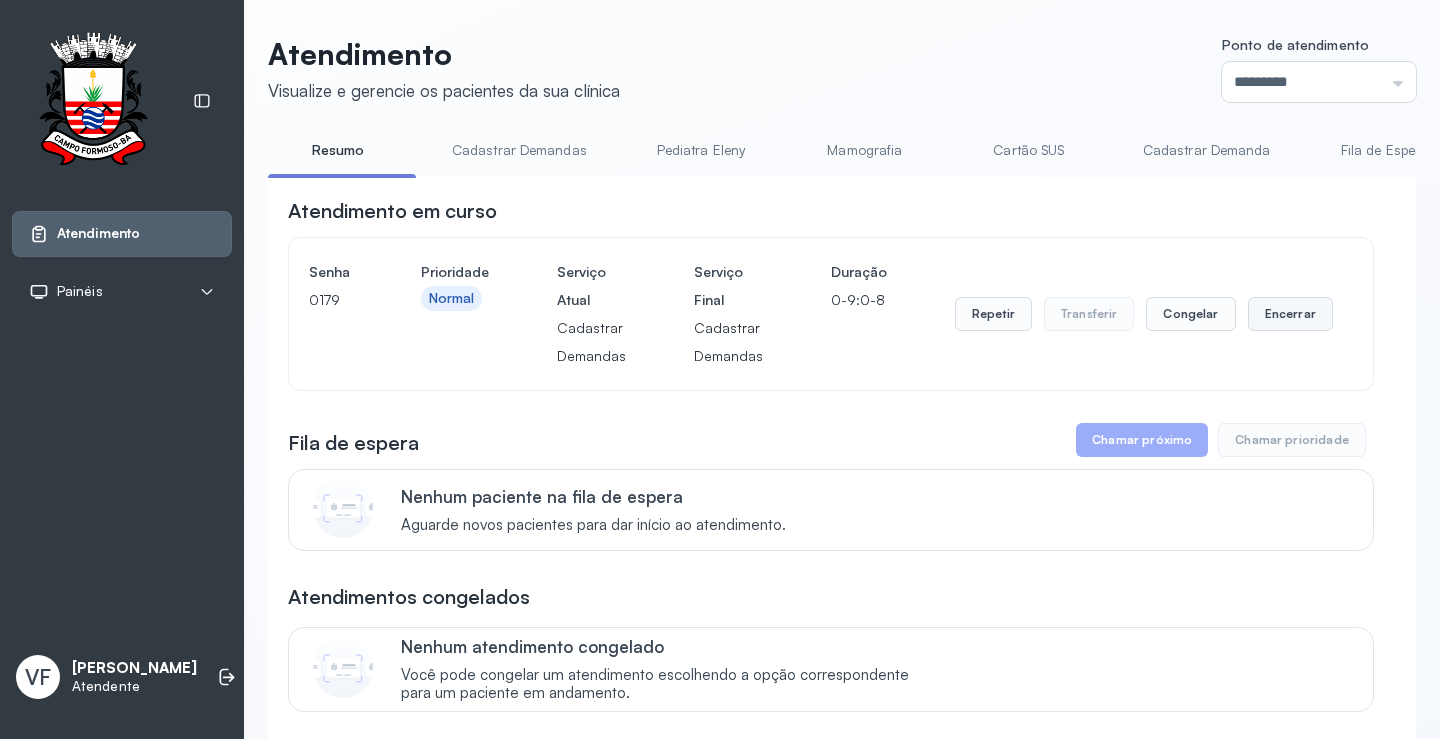 click on "Encerrar" at bounding box center (1290, 314) 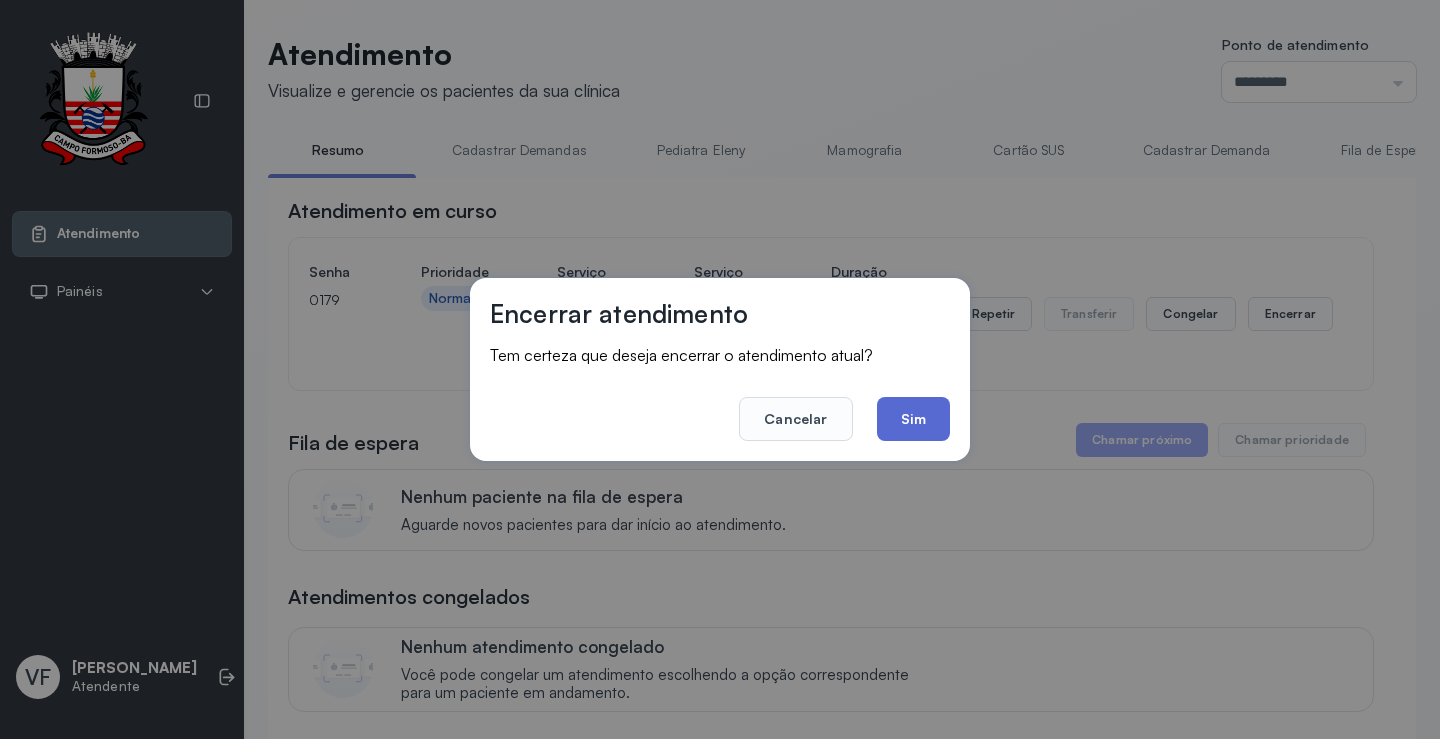click on "Sim" 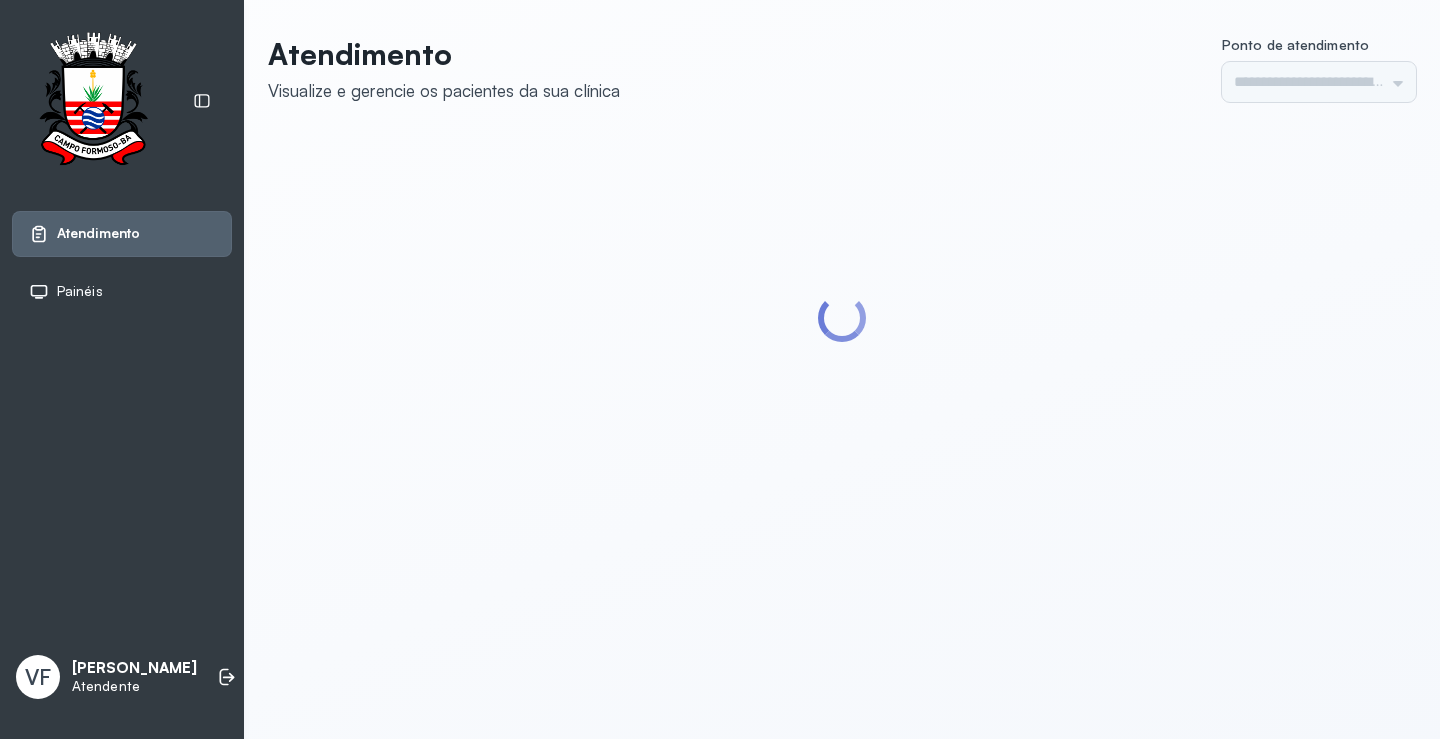 scroll, scrollTop: 0, scrollLeft: 0, axis: both 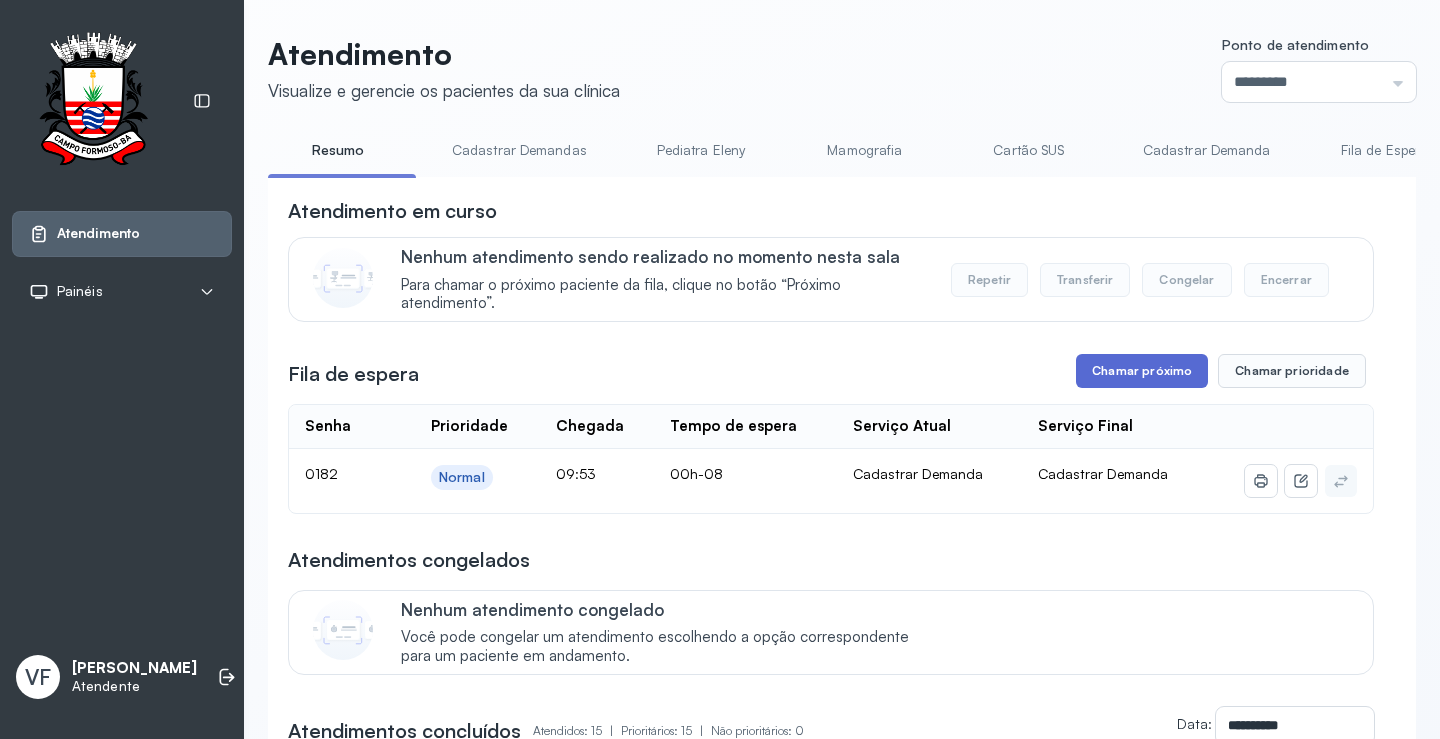 click on "Chamar próximo" at bounding box center [1142, 371] 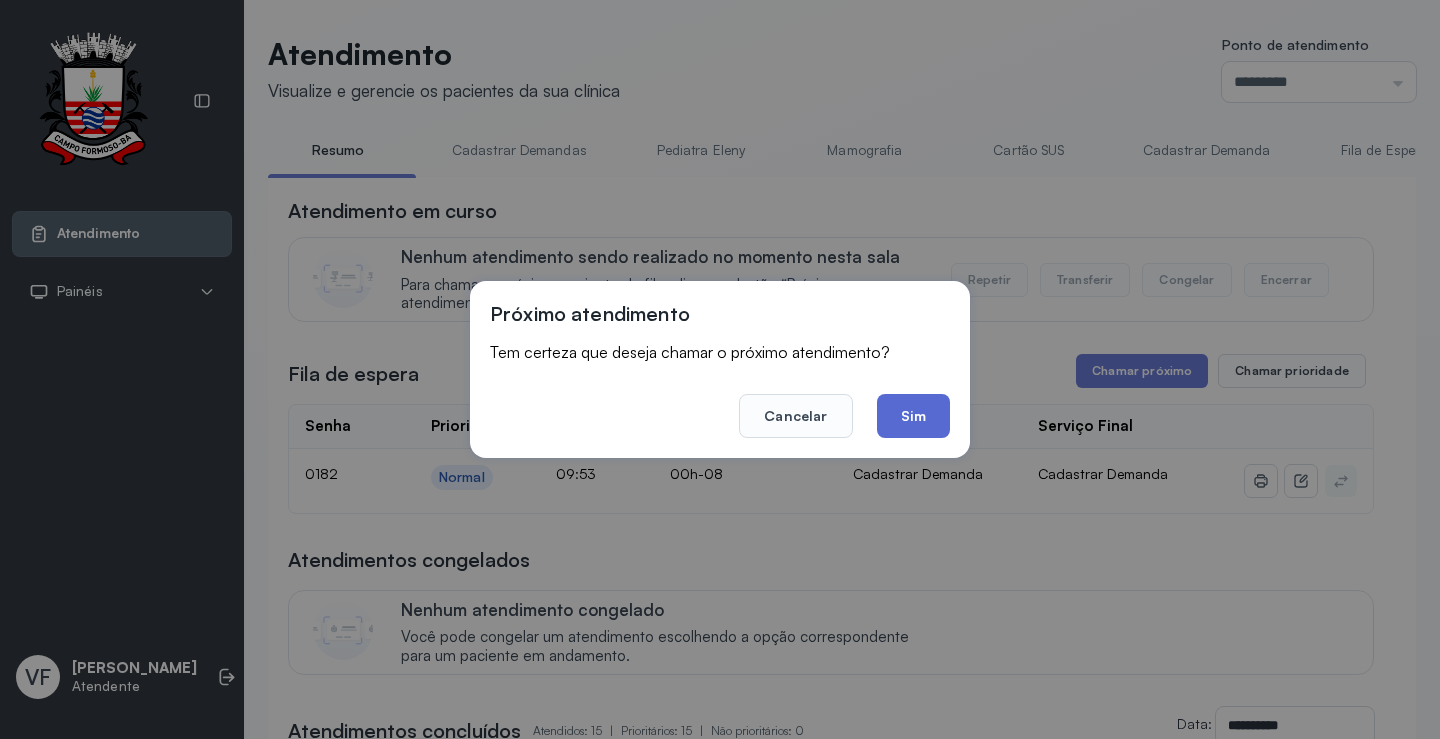 click on "Sim" 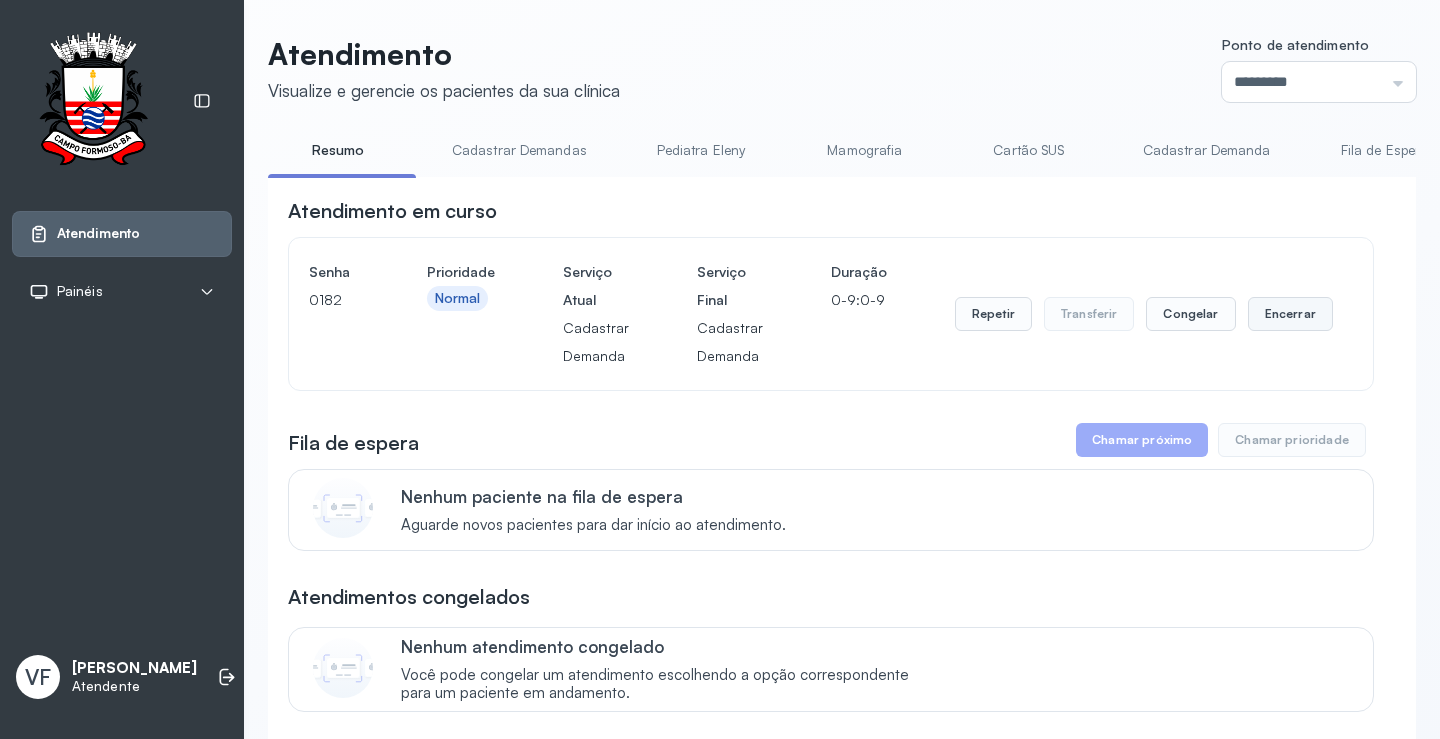 click on "Encerrar" at bounding box center (1290, 314) 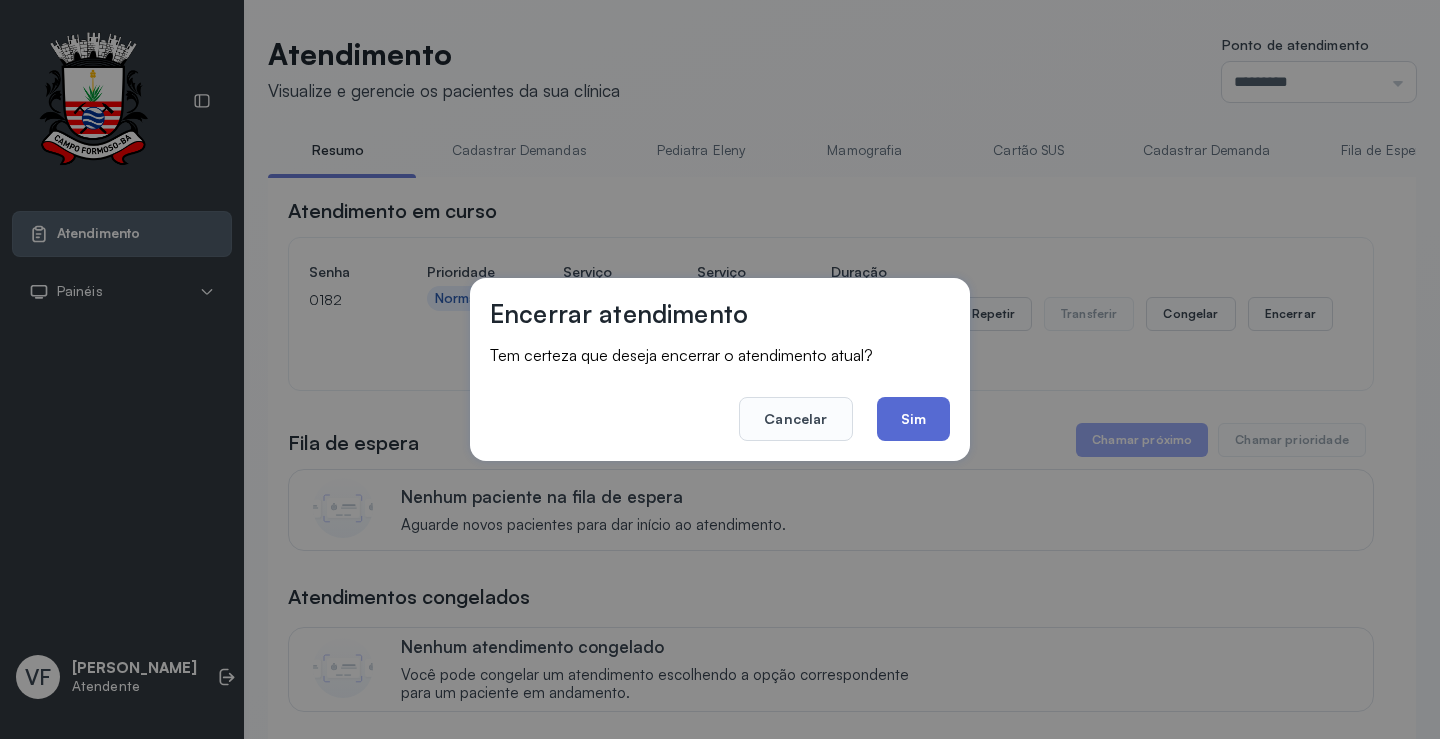 click on "Sim" 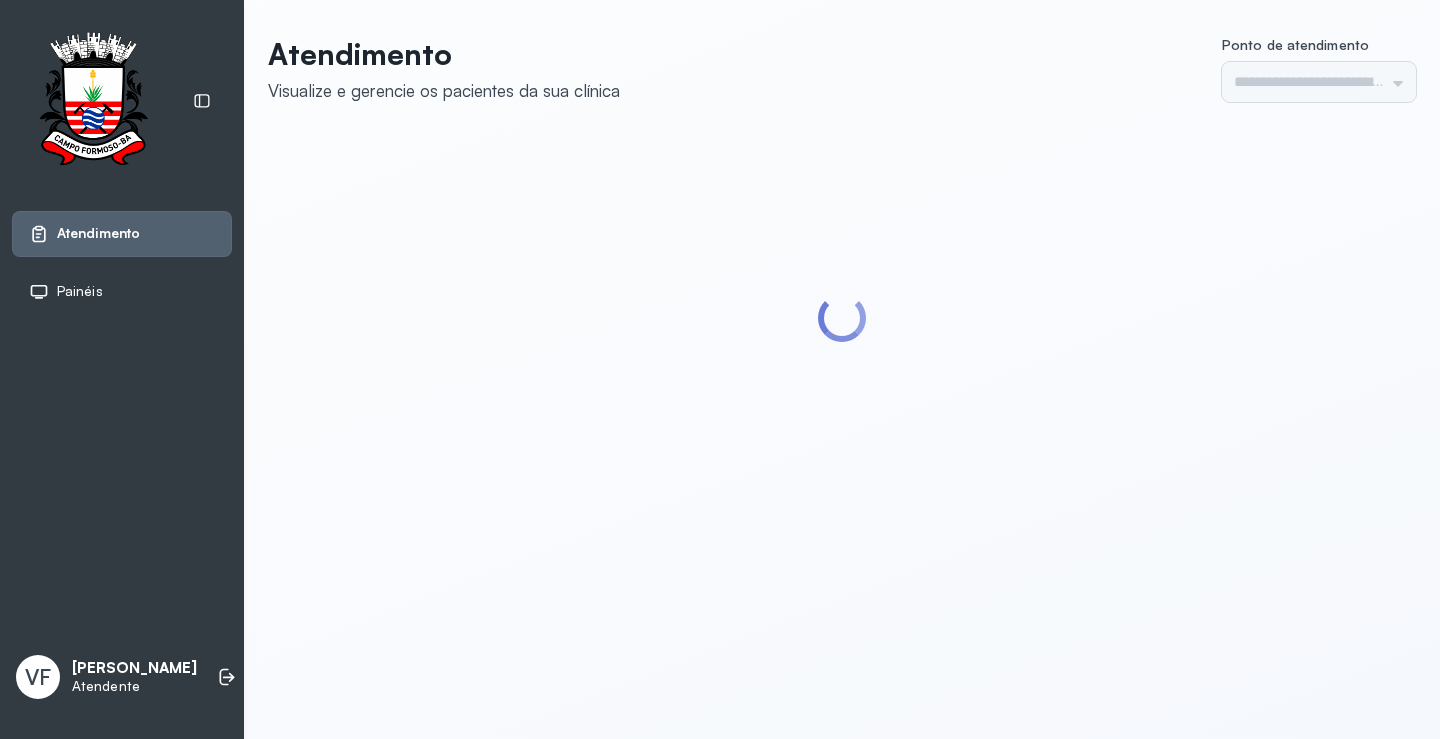 scroll, scrollTop: 0, scrollLeft: 0, axis: both 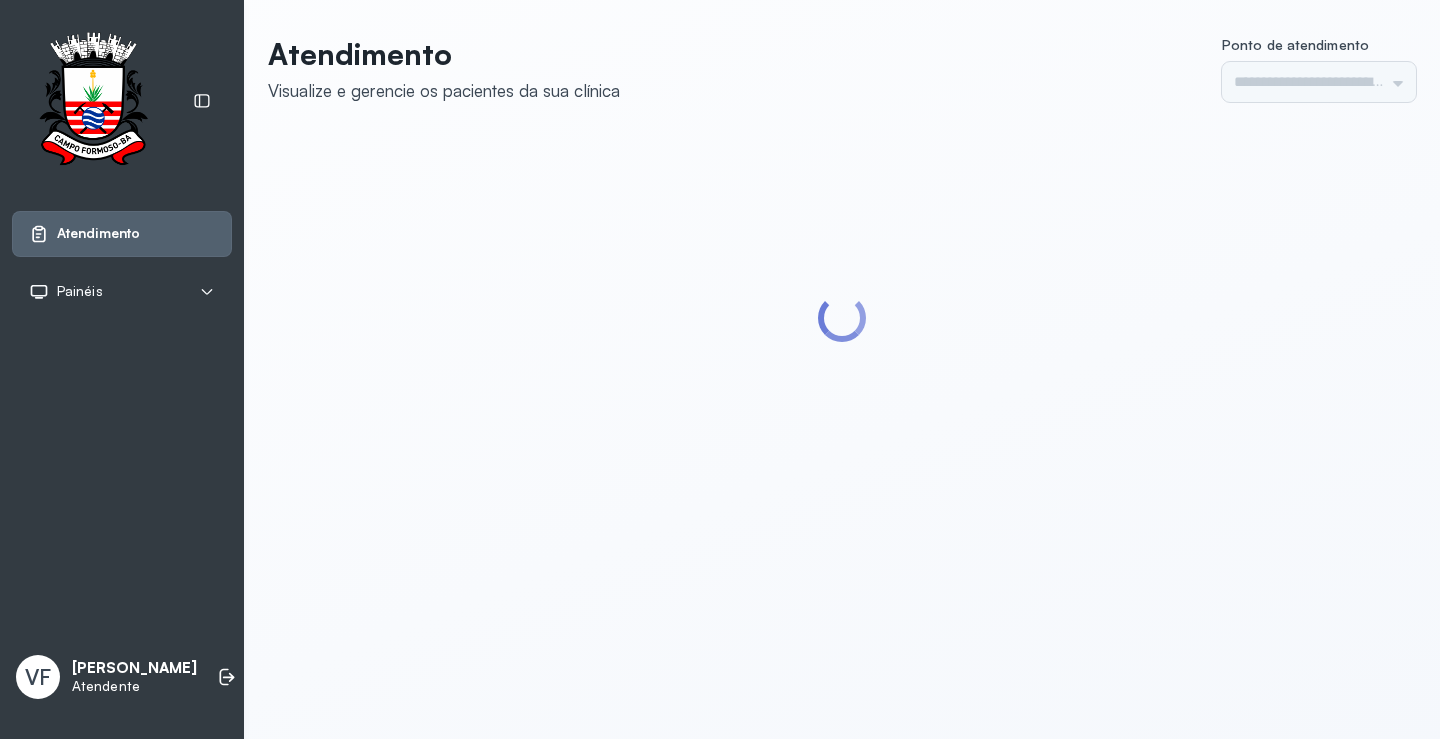 type on "*********" 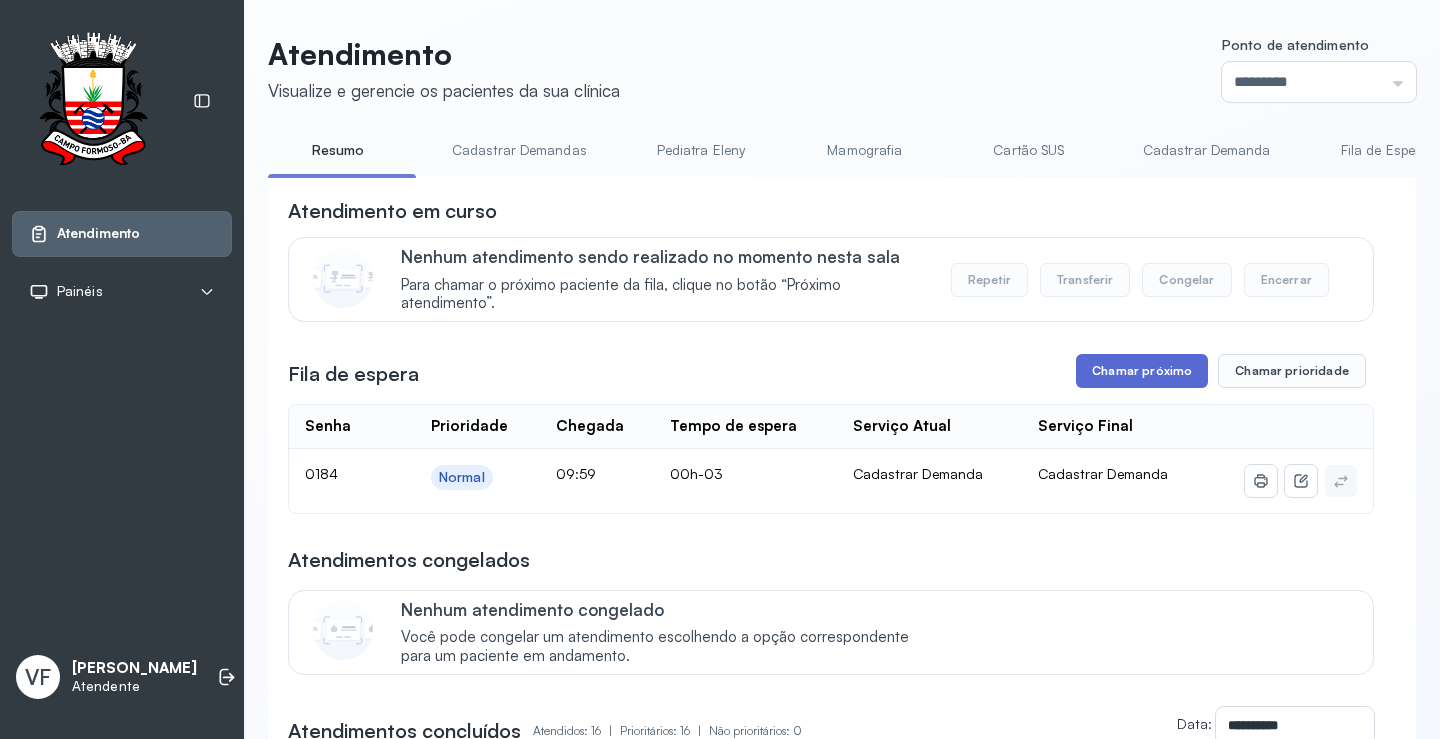 click on "Chamar próximo" at bounding box center (1142, 371) 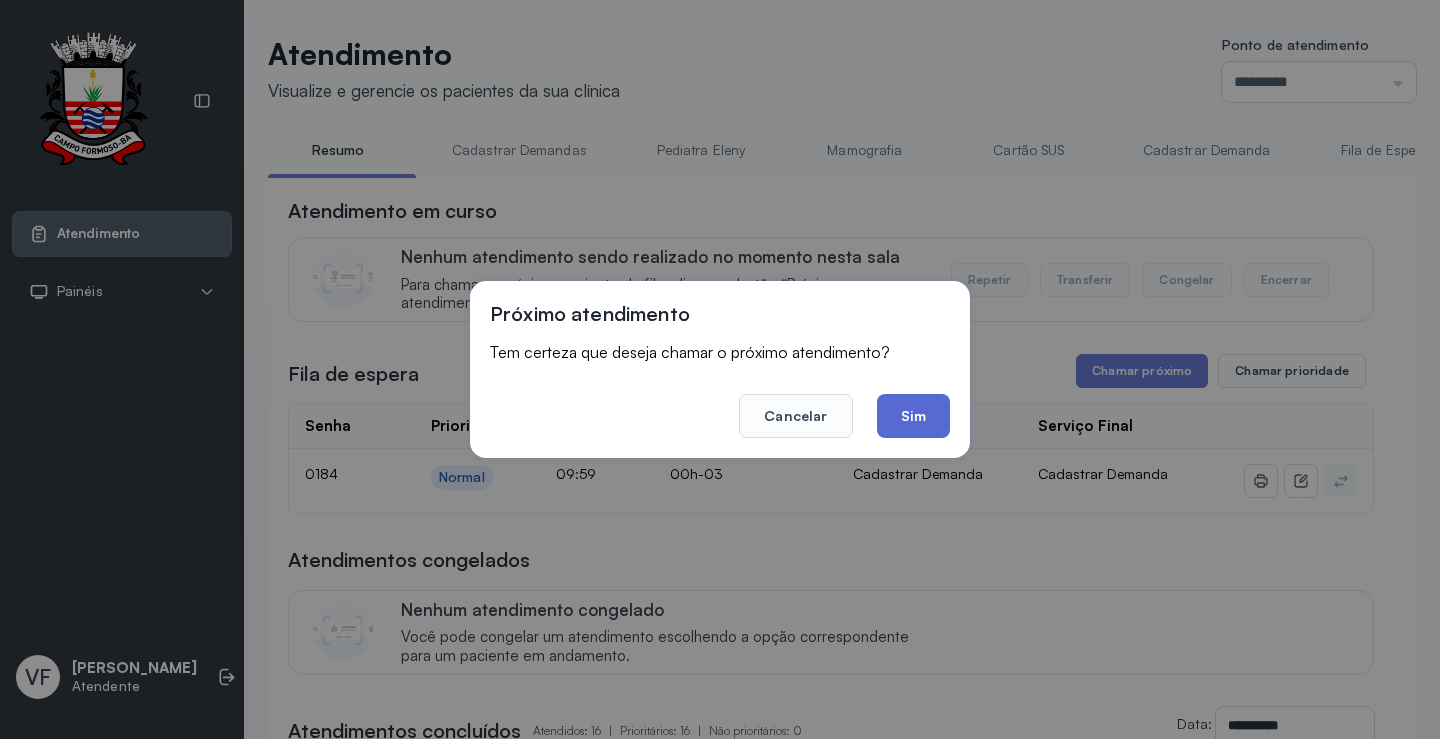 click on "Sim" 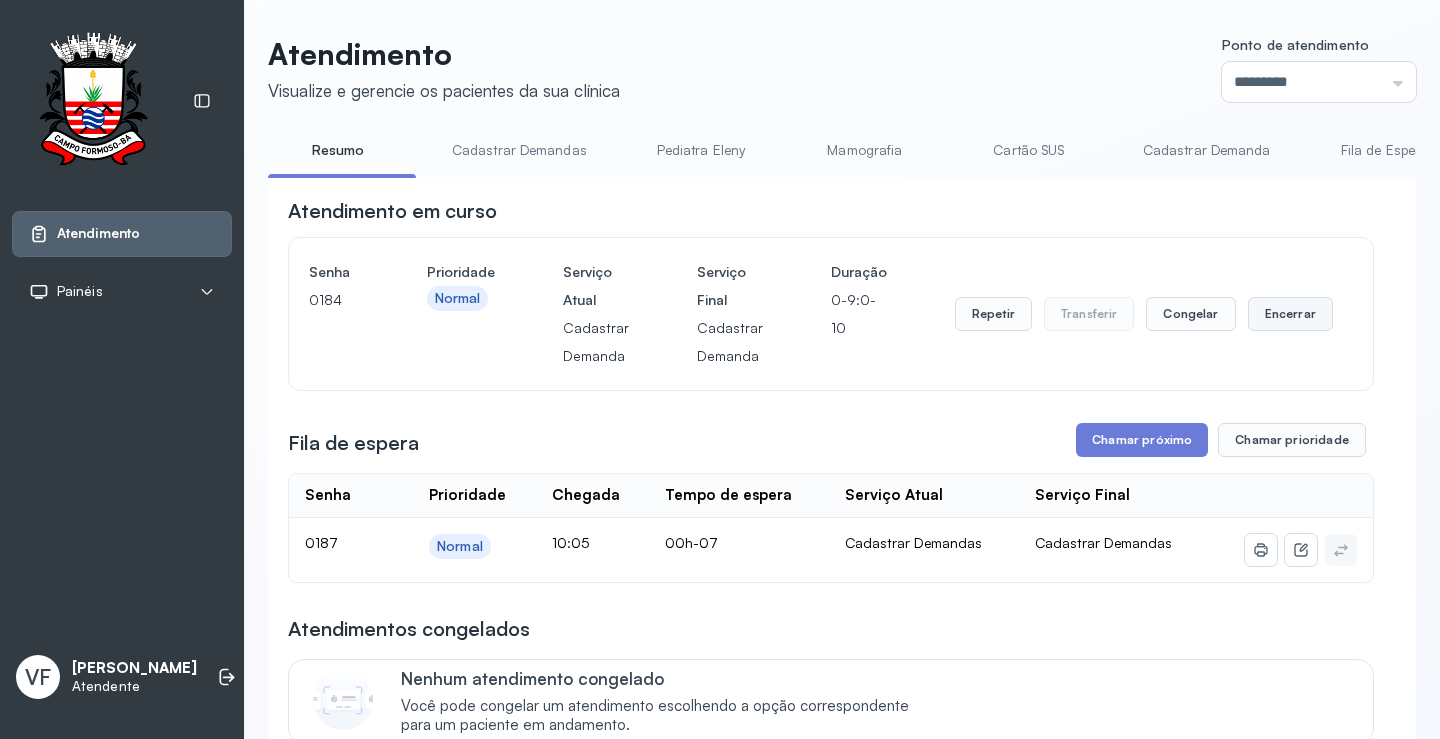 click on "Encerrar" at bounding box center (1290, 314) 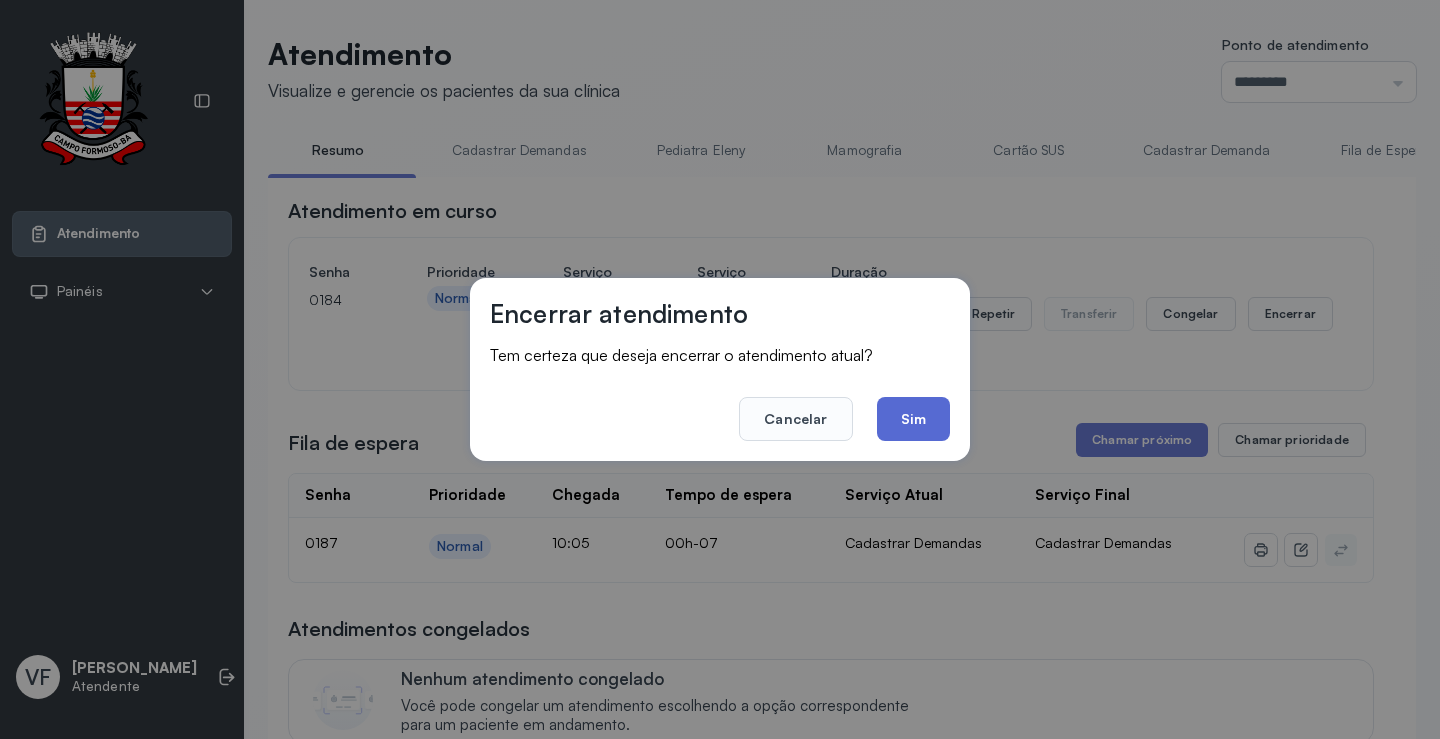 click on "Sim" 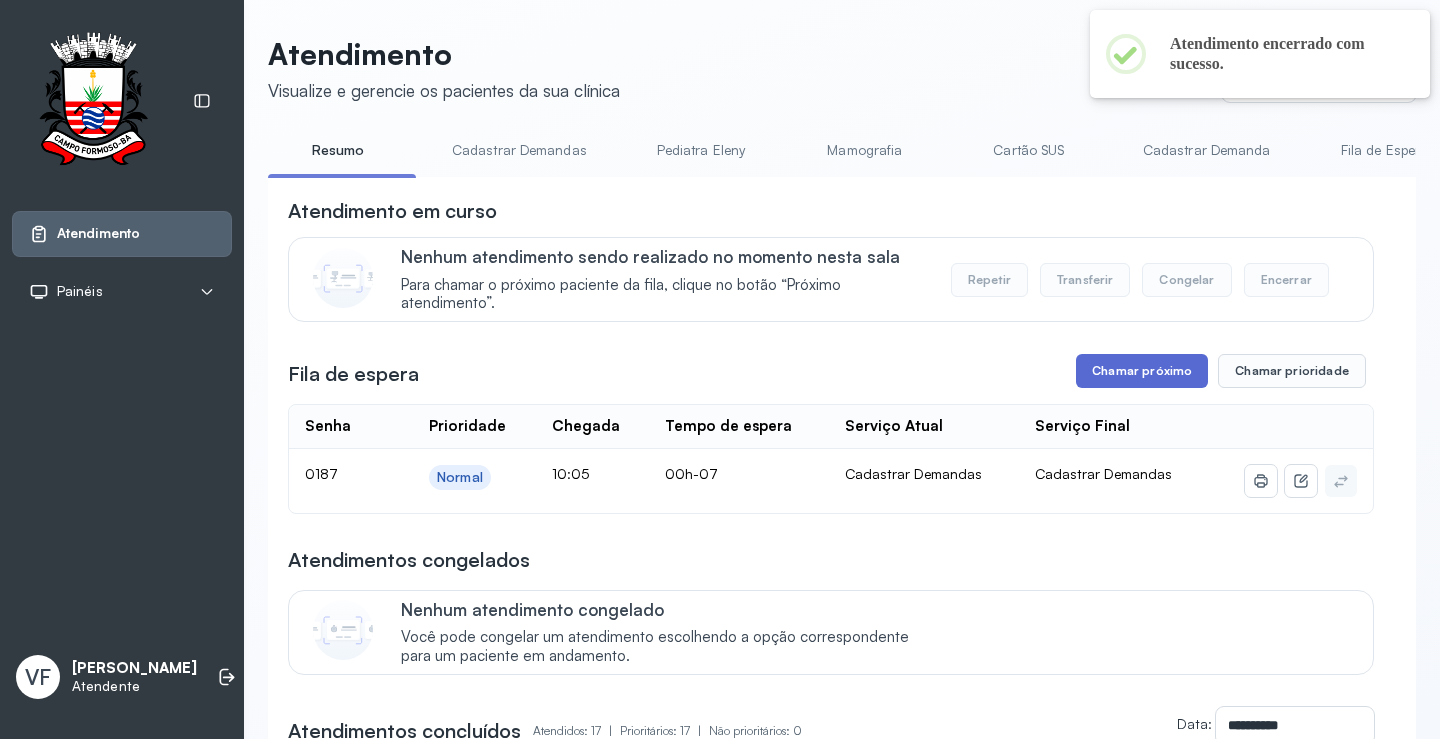 click on "Chamar próximo" at bounding box center [1142, 371] 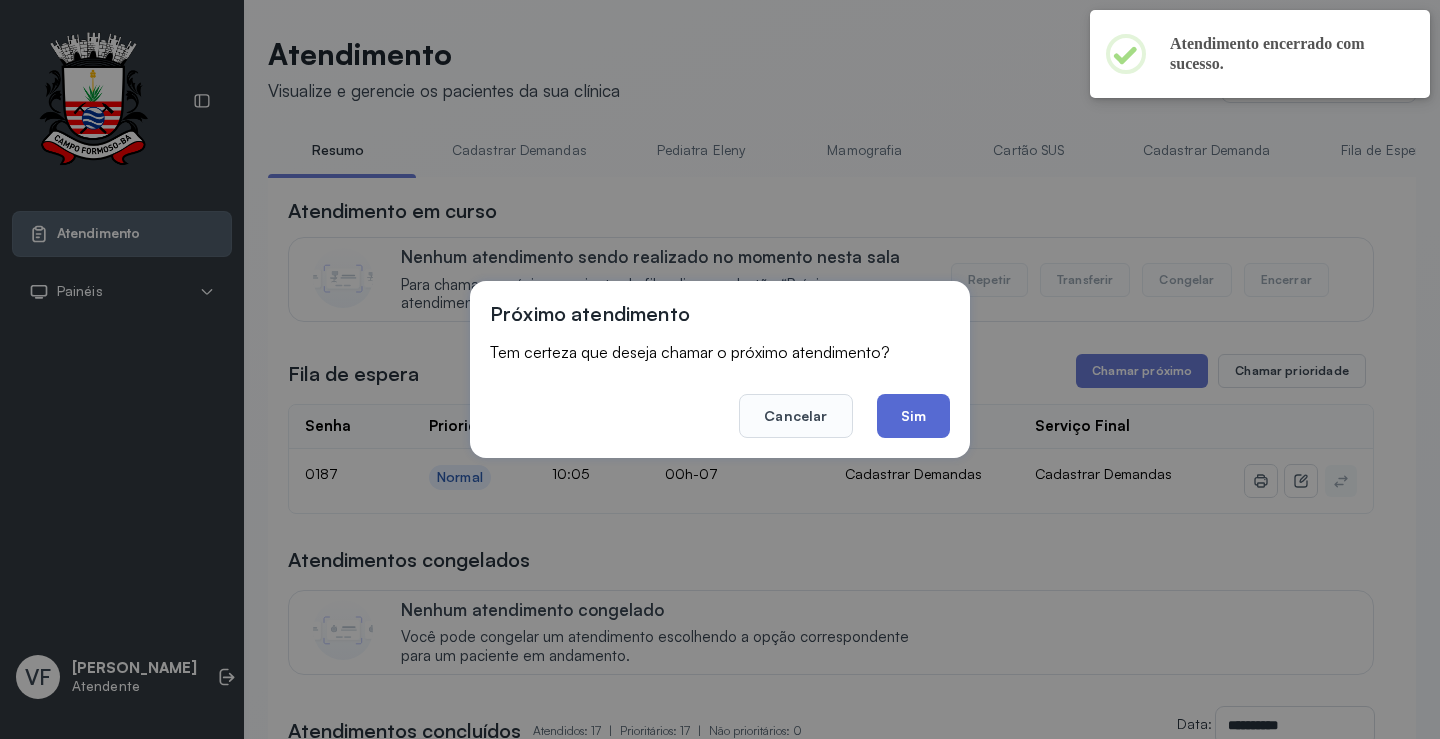 click on "Sim" 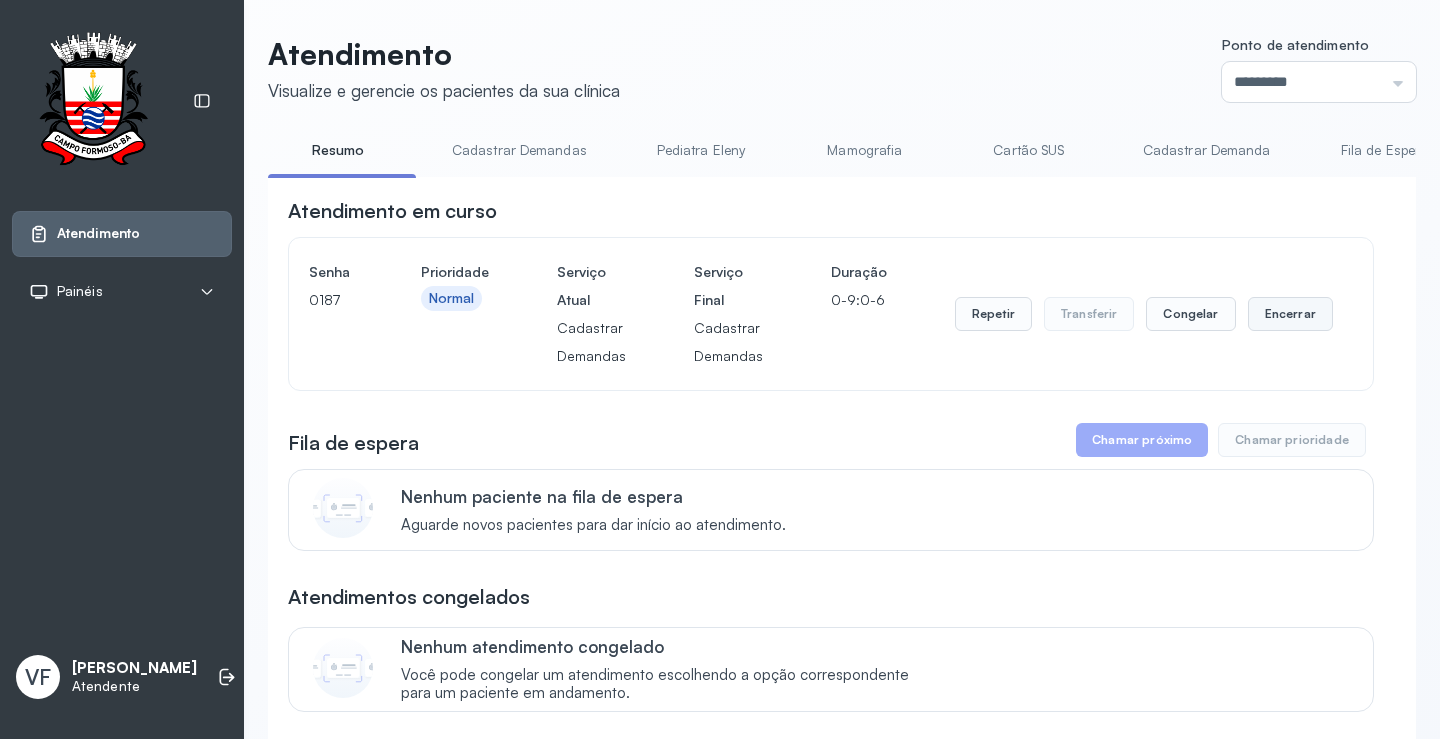 click on "Encerrar" at bounding box center (1290, 314) 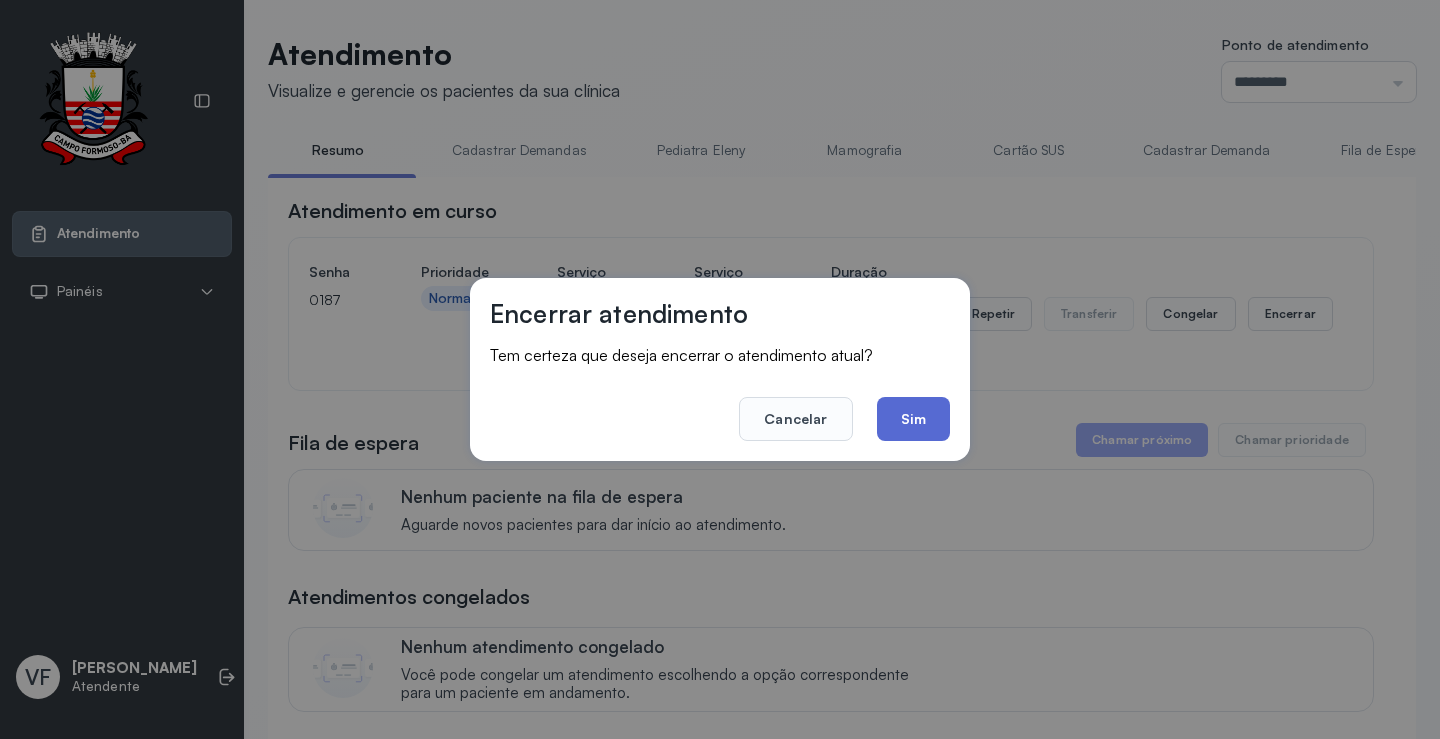 click on "Sim" 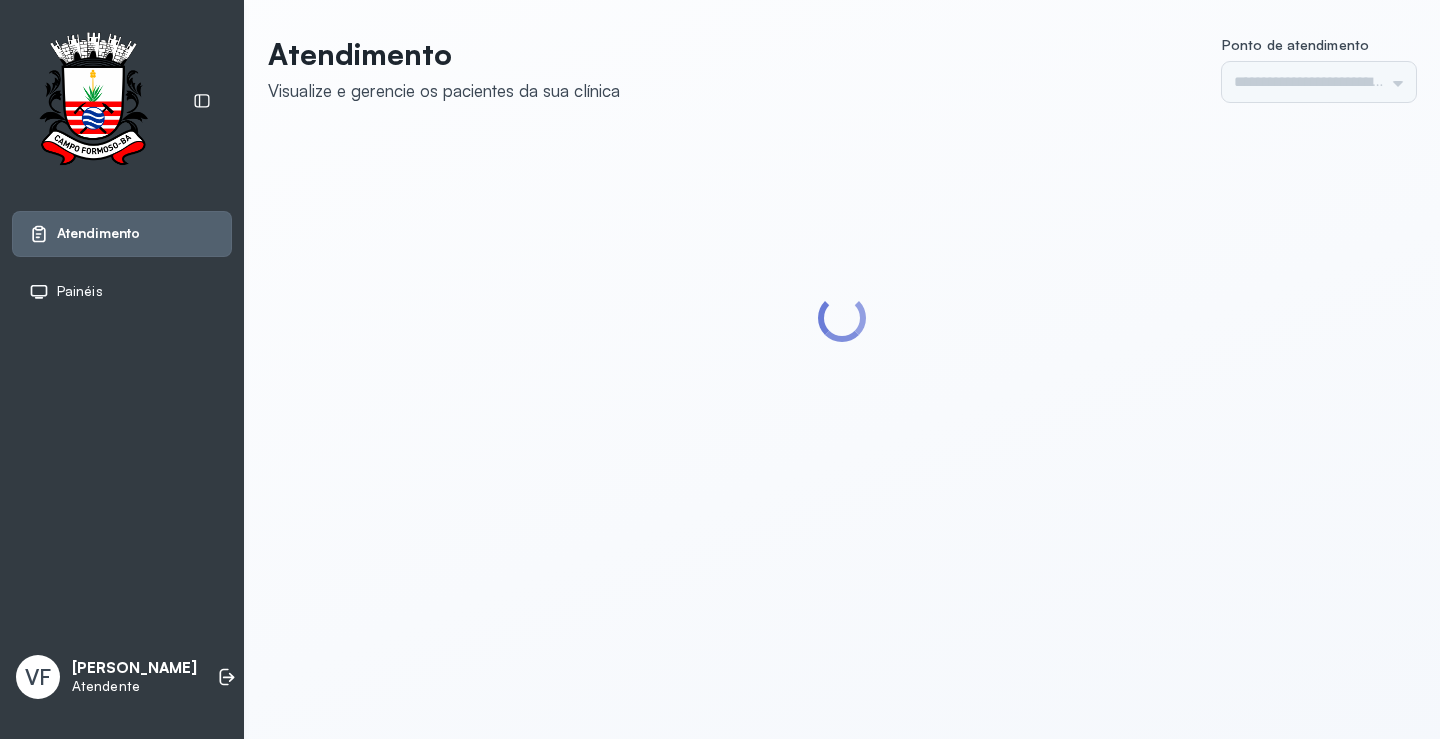 scroll, scrollTop: 0, scrollLeft: 0, axis: both 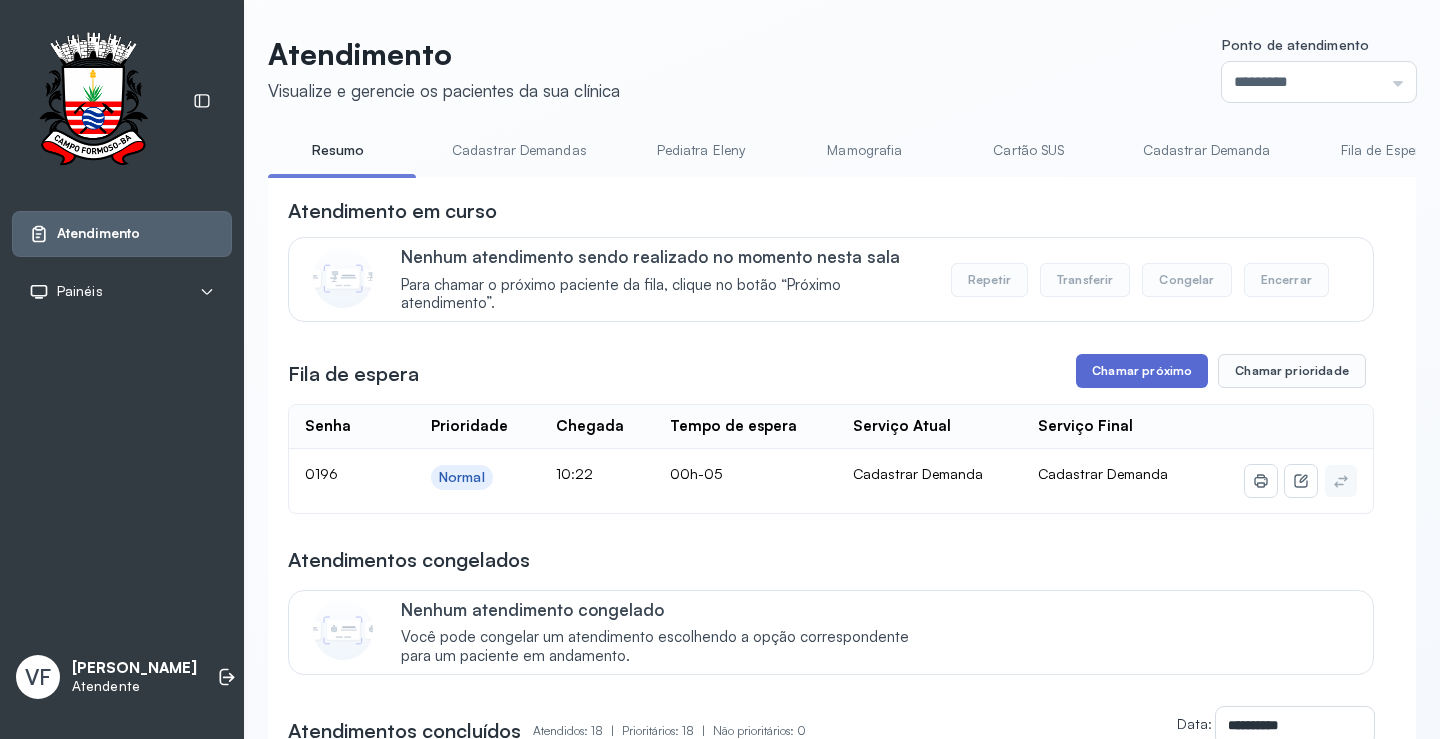 click on "Chamar próximo" at bounding box center (1142, 371) 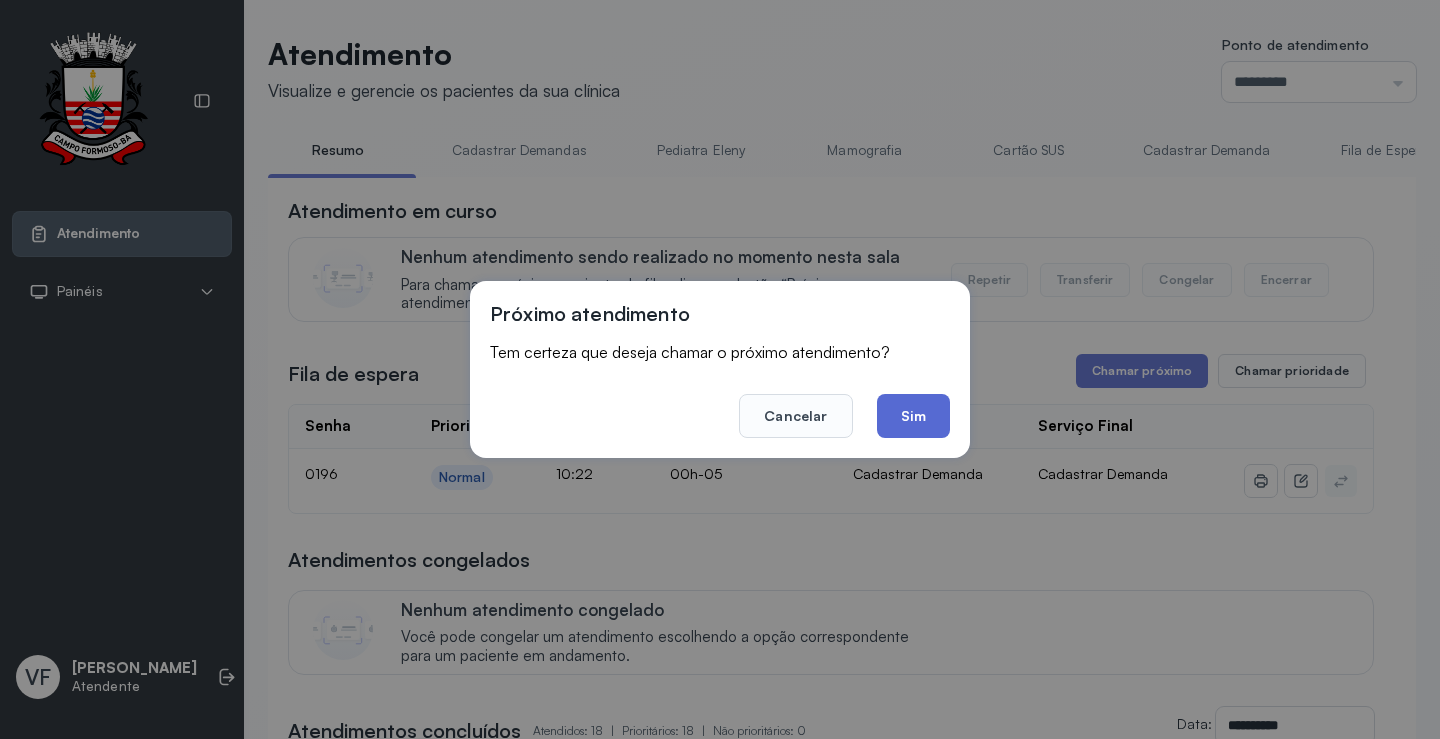 click on "Sim" 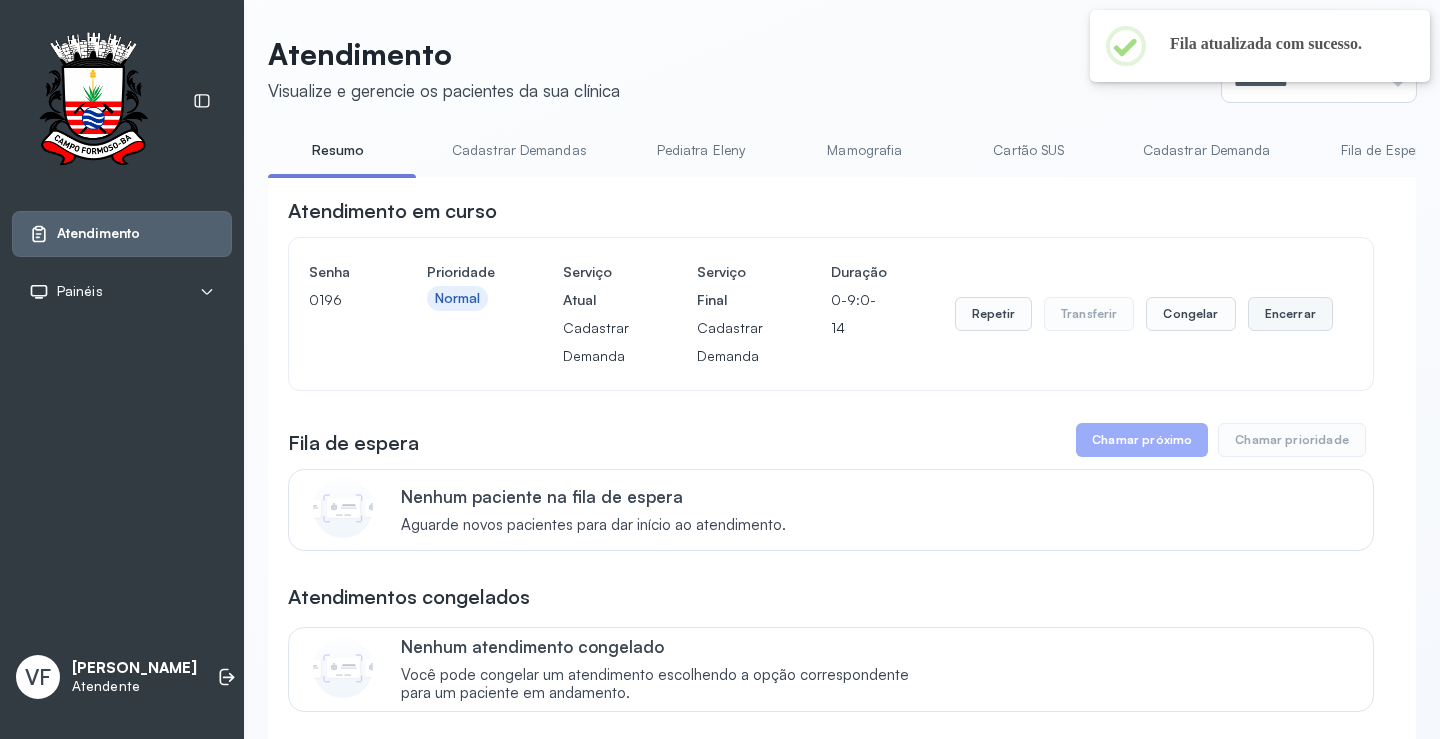 click on "Encerrar" at bounding box center [1290, 314] 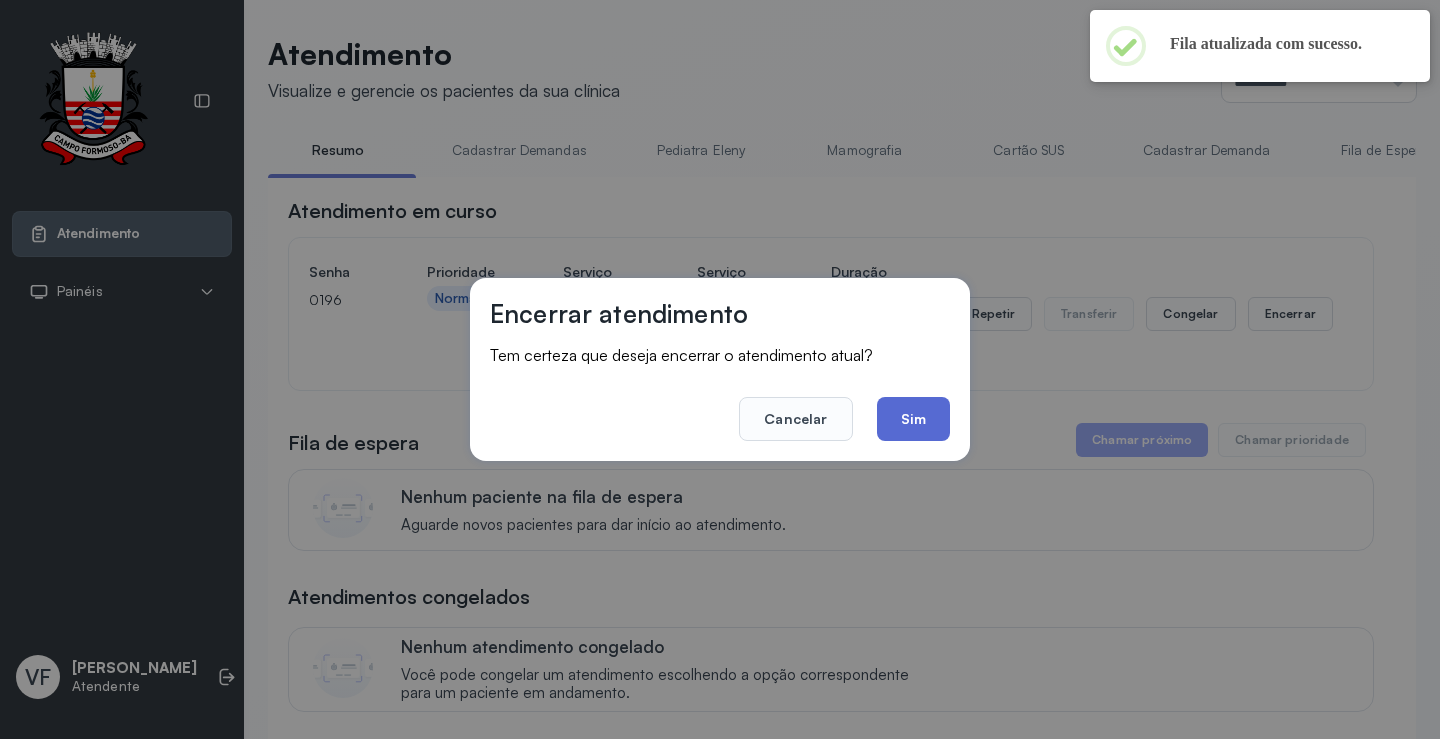 click on "Sim" 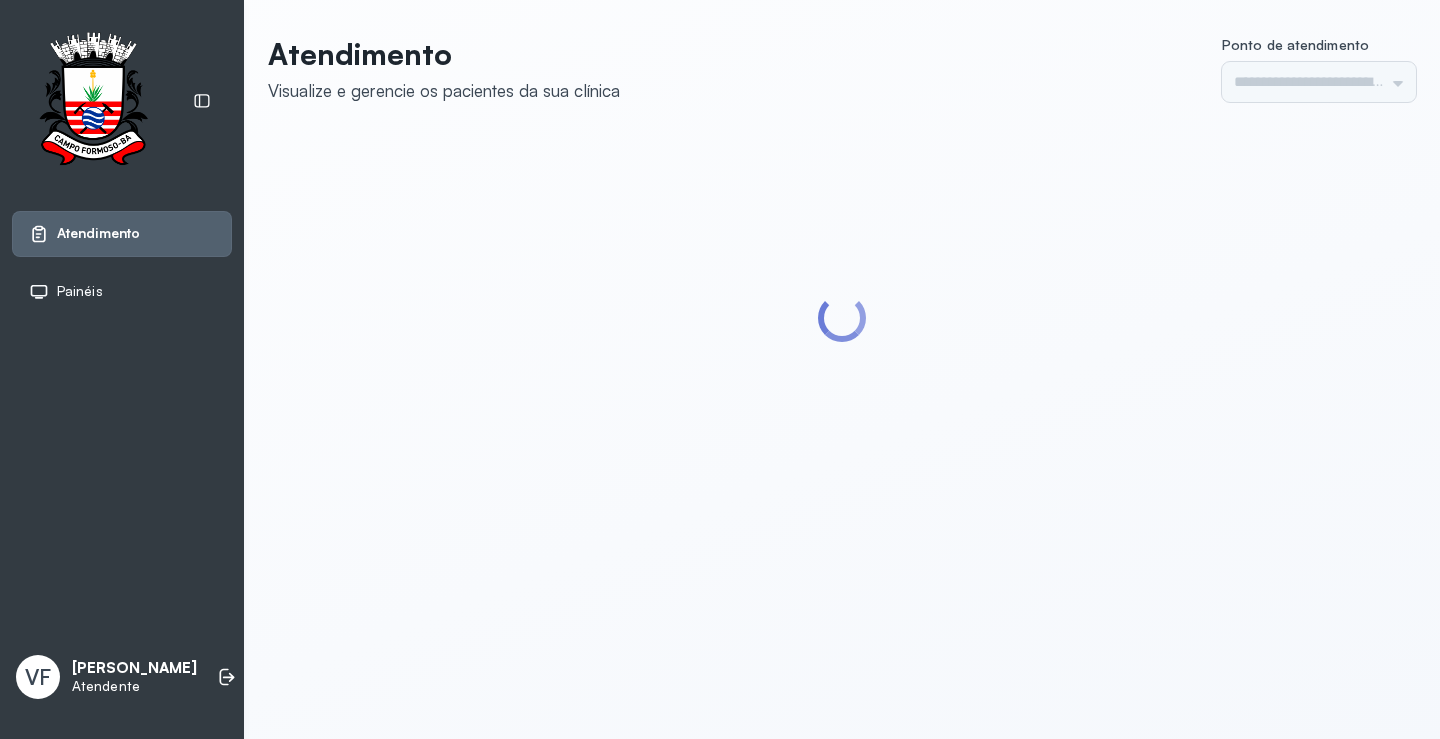 scroll, scrollTop: 0, scrollLeft: 0, axis: both 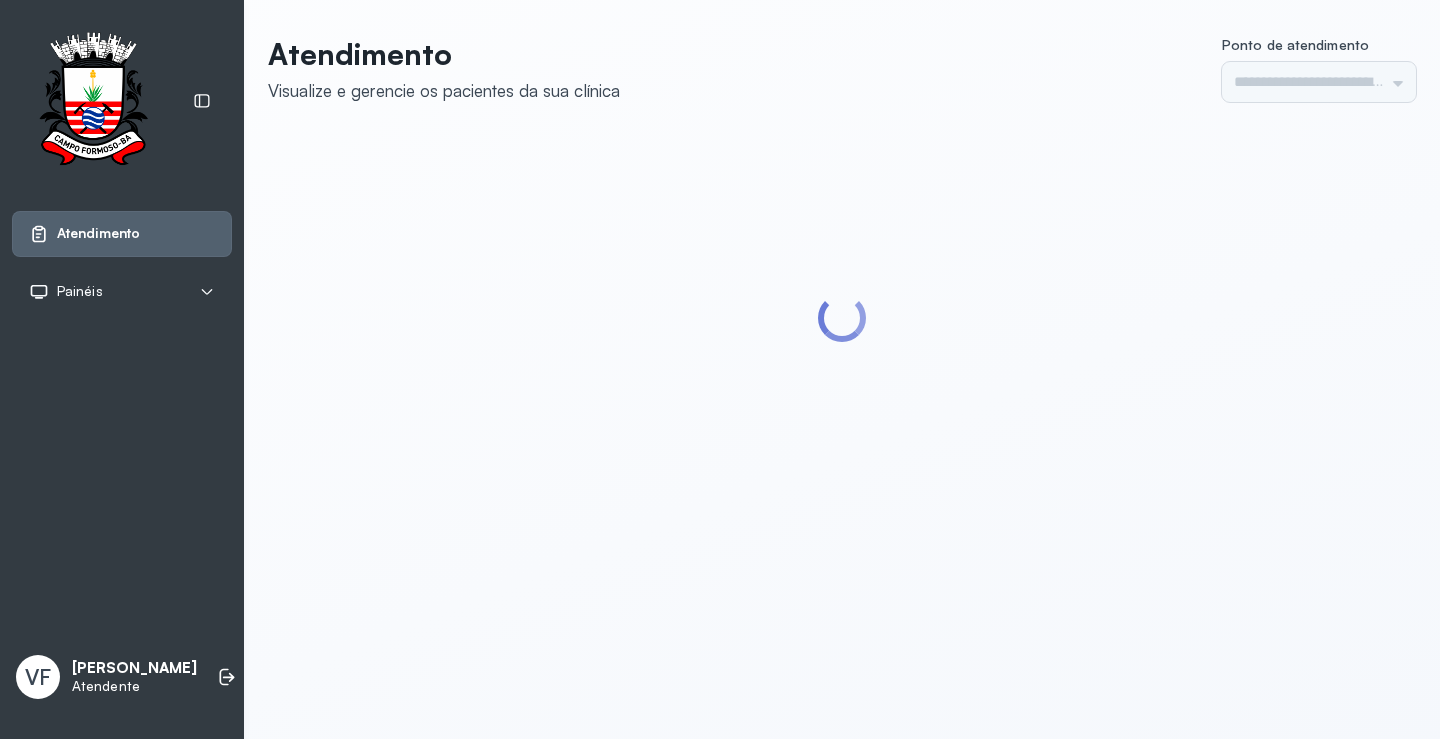 type on "*********" 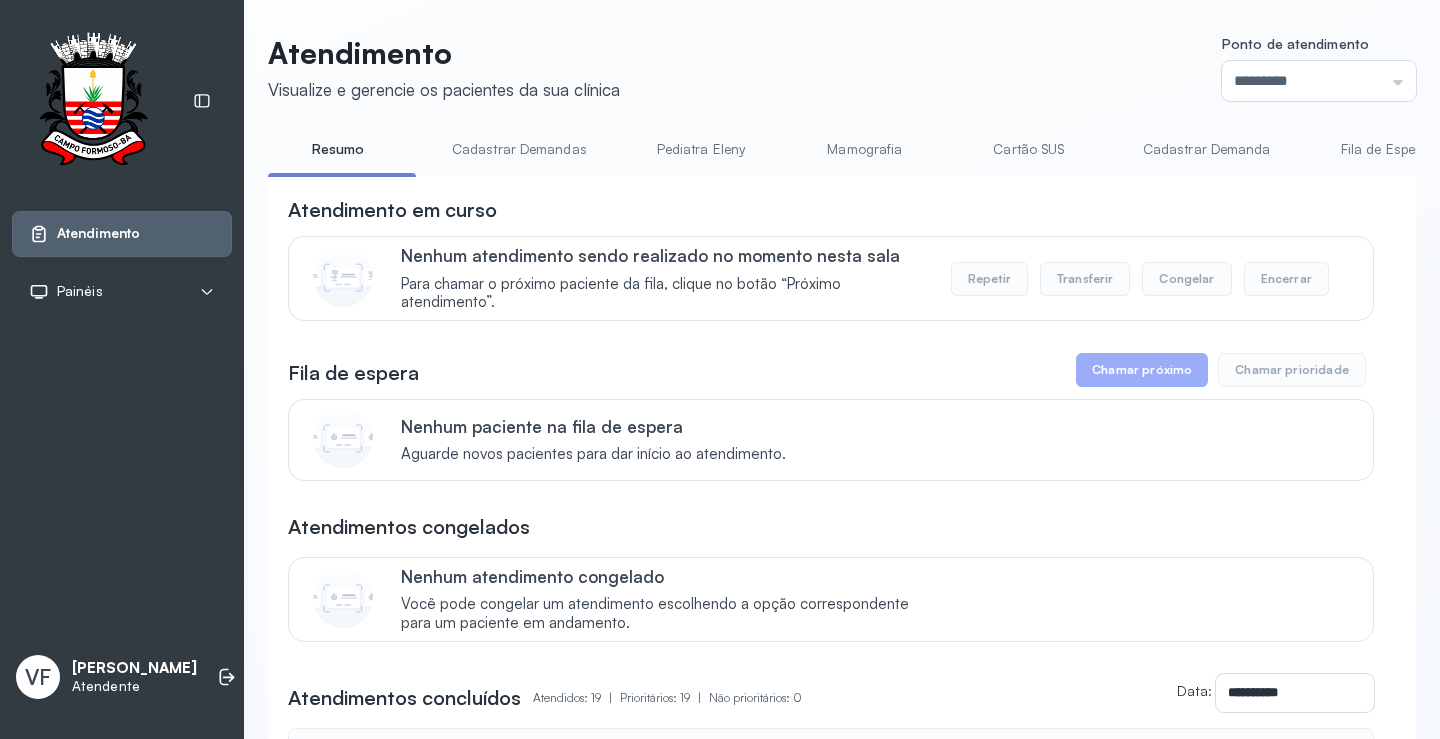 scroll, scrollTop: 0, scrollLeft: 0, axis: both 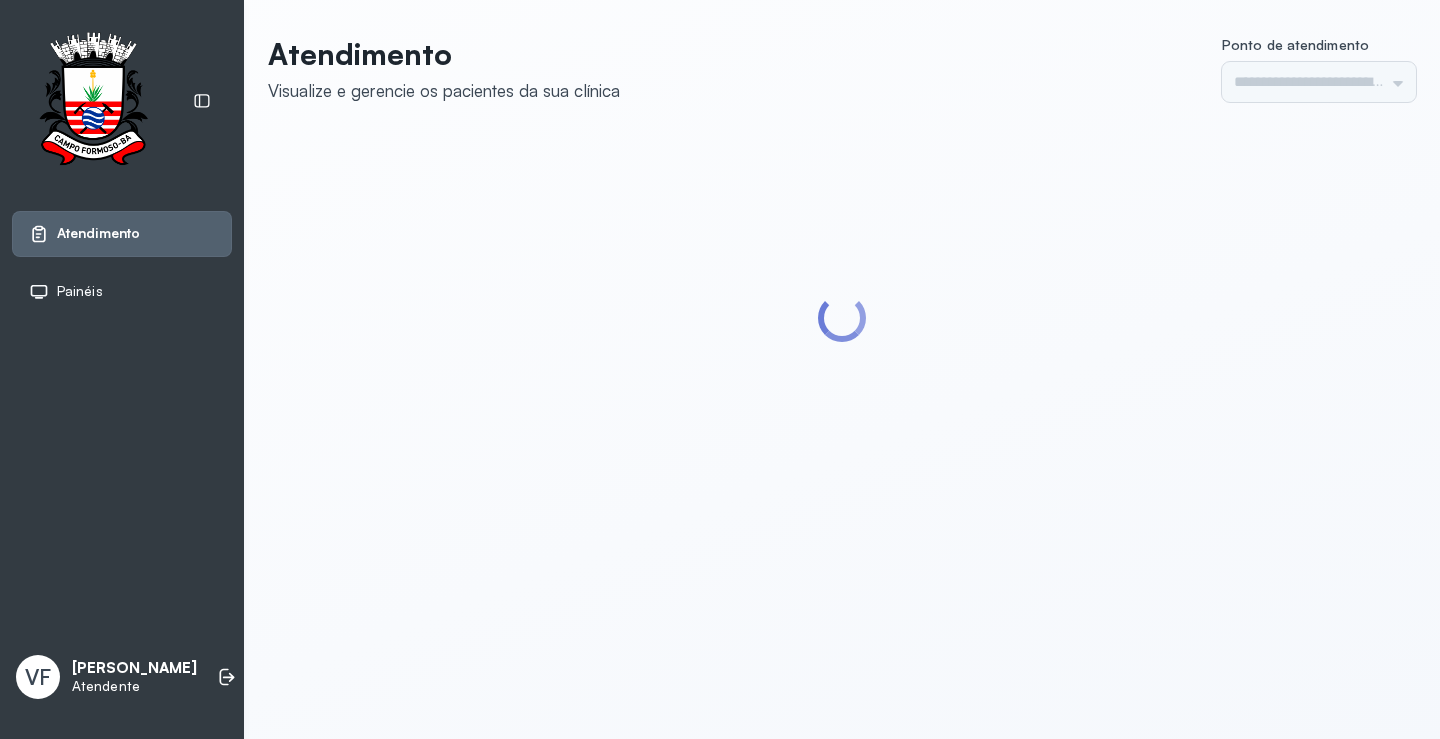 type on "*********" 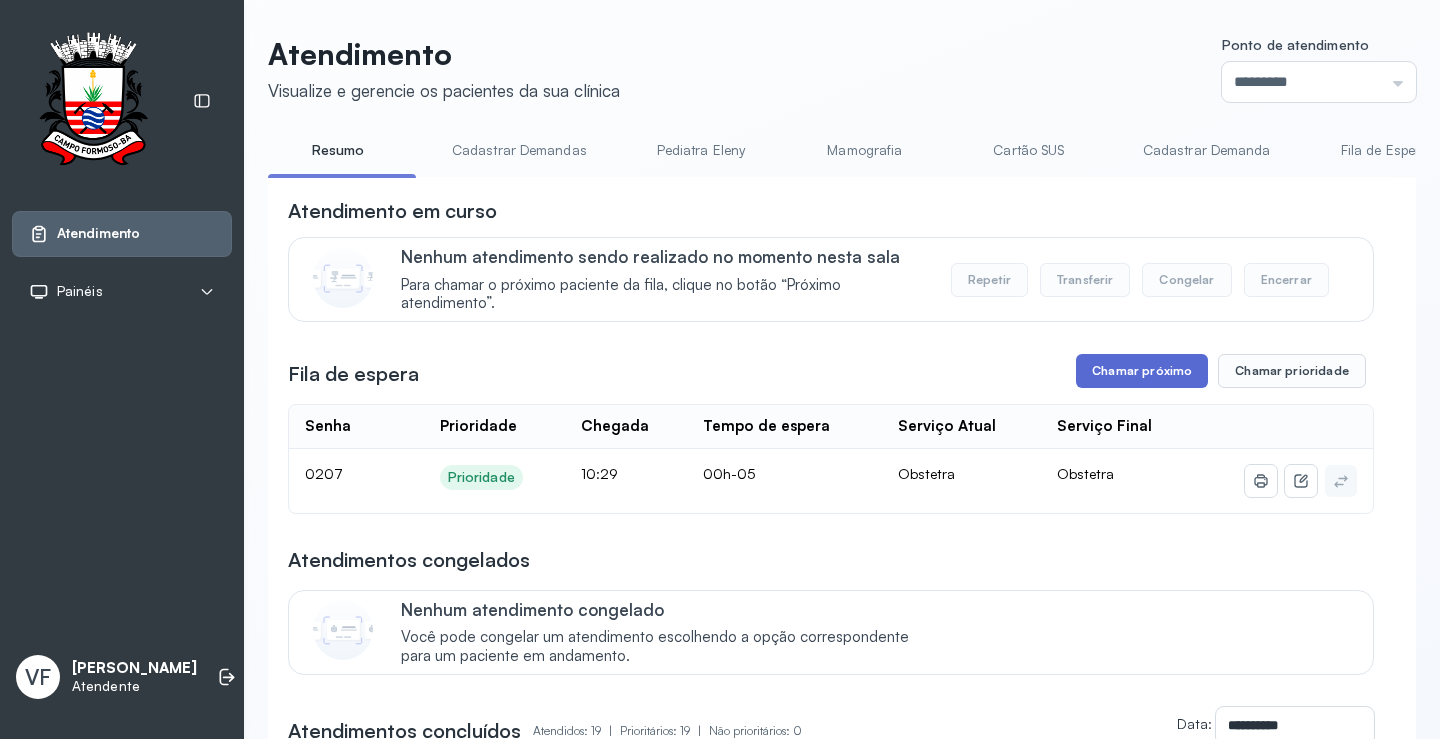 click on "Chamar próximo" at bounding box center (1142, 371) 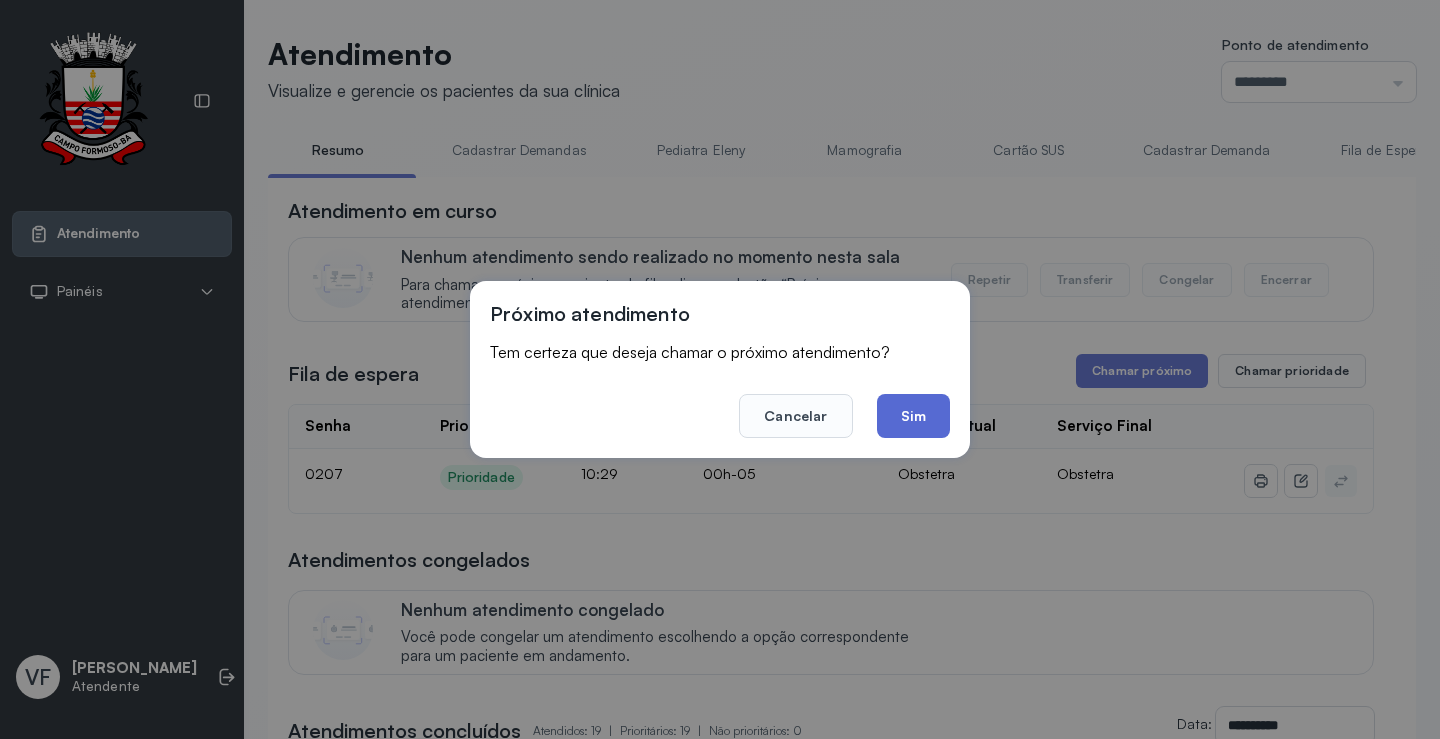 click on "Sim" 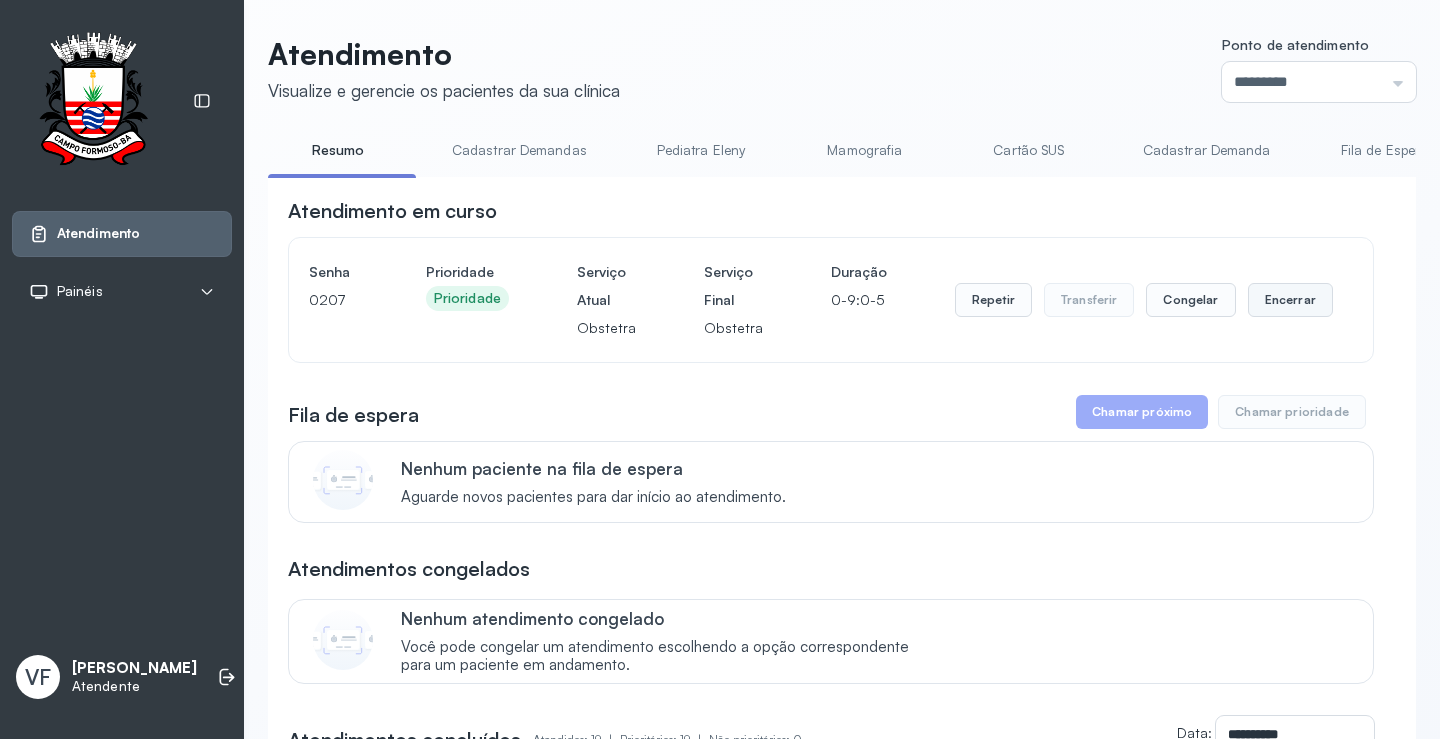 click on "Encerrar" at bounding box center [1290, 300] 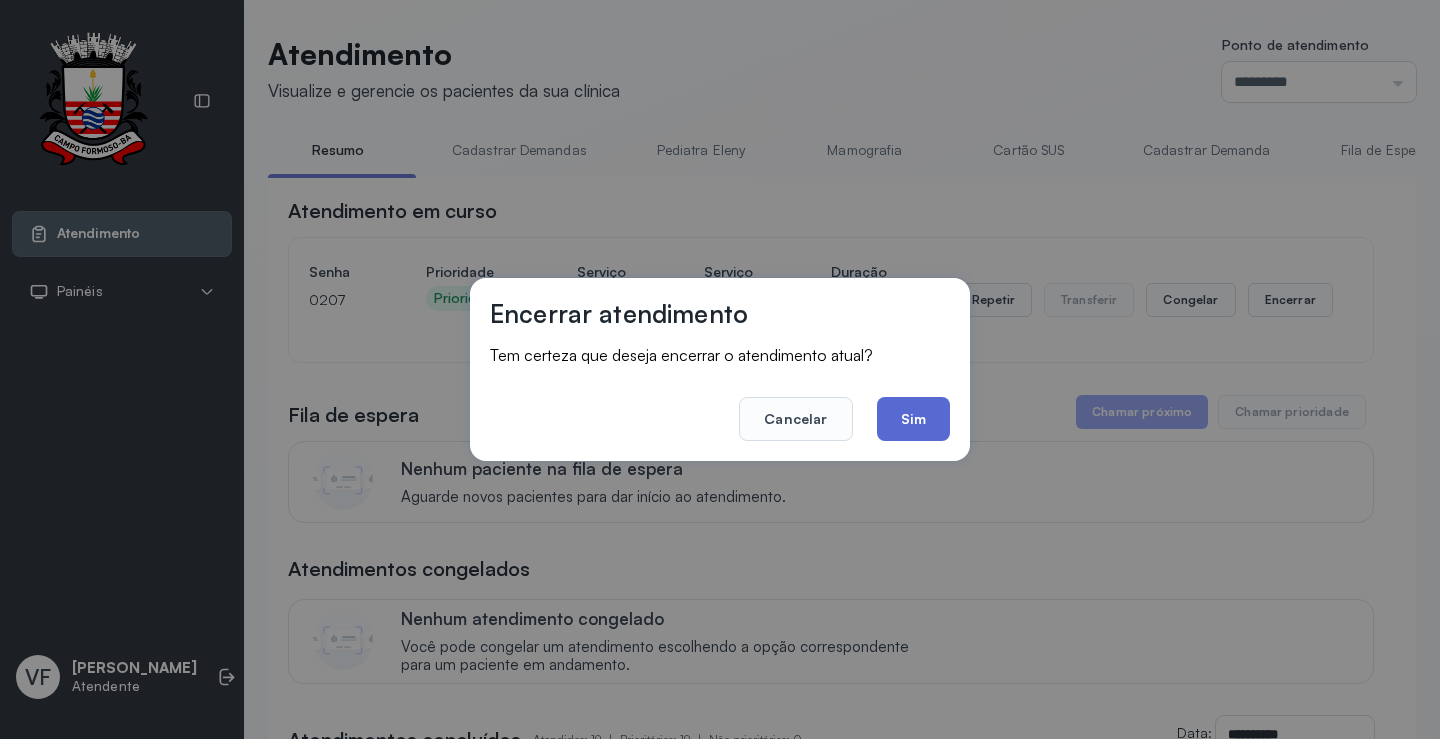 click on "Sim" 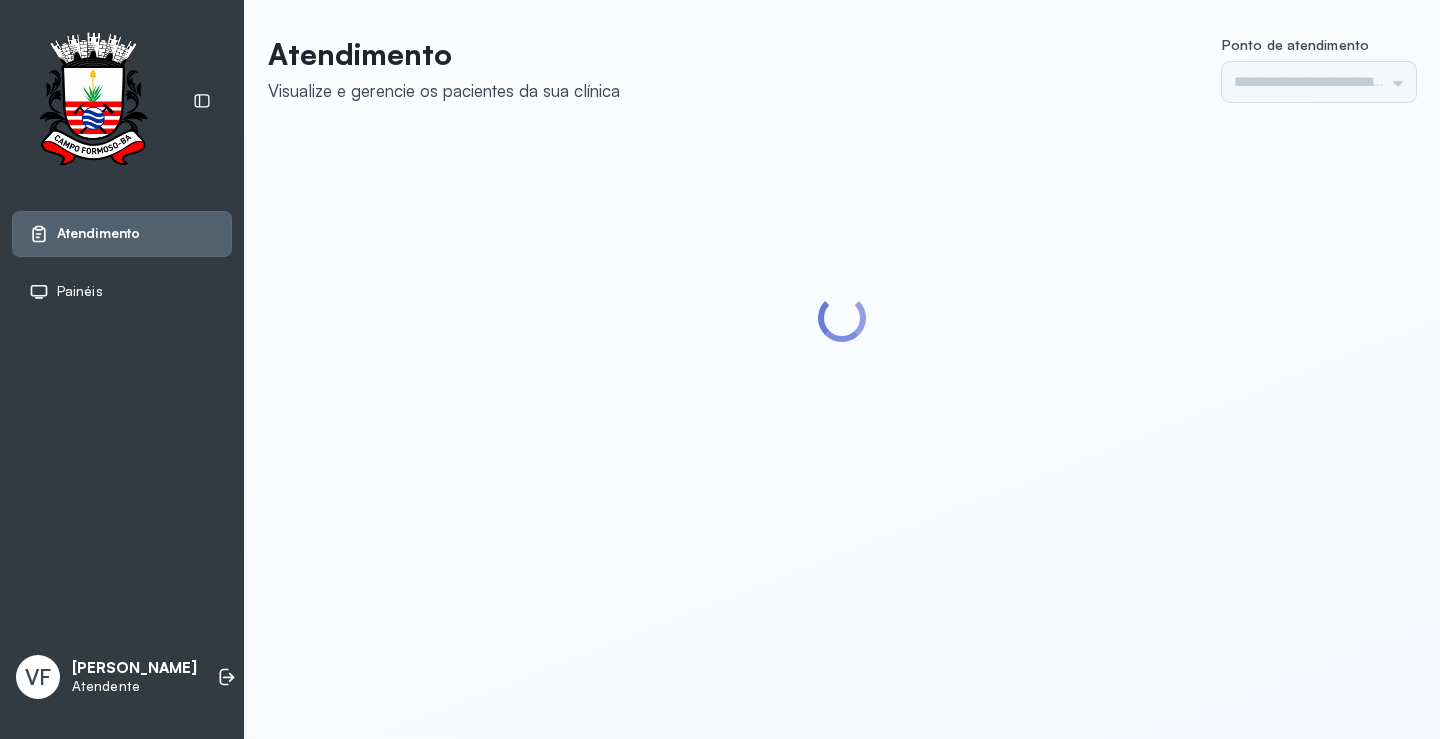 scroll, scrollTop: 0, scrollLeft: 0, axis: both 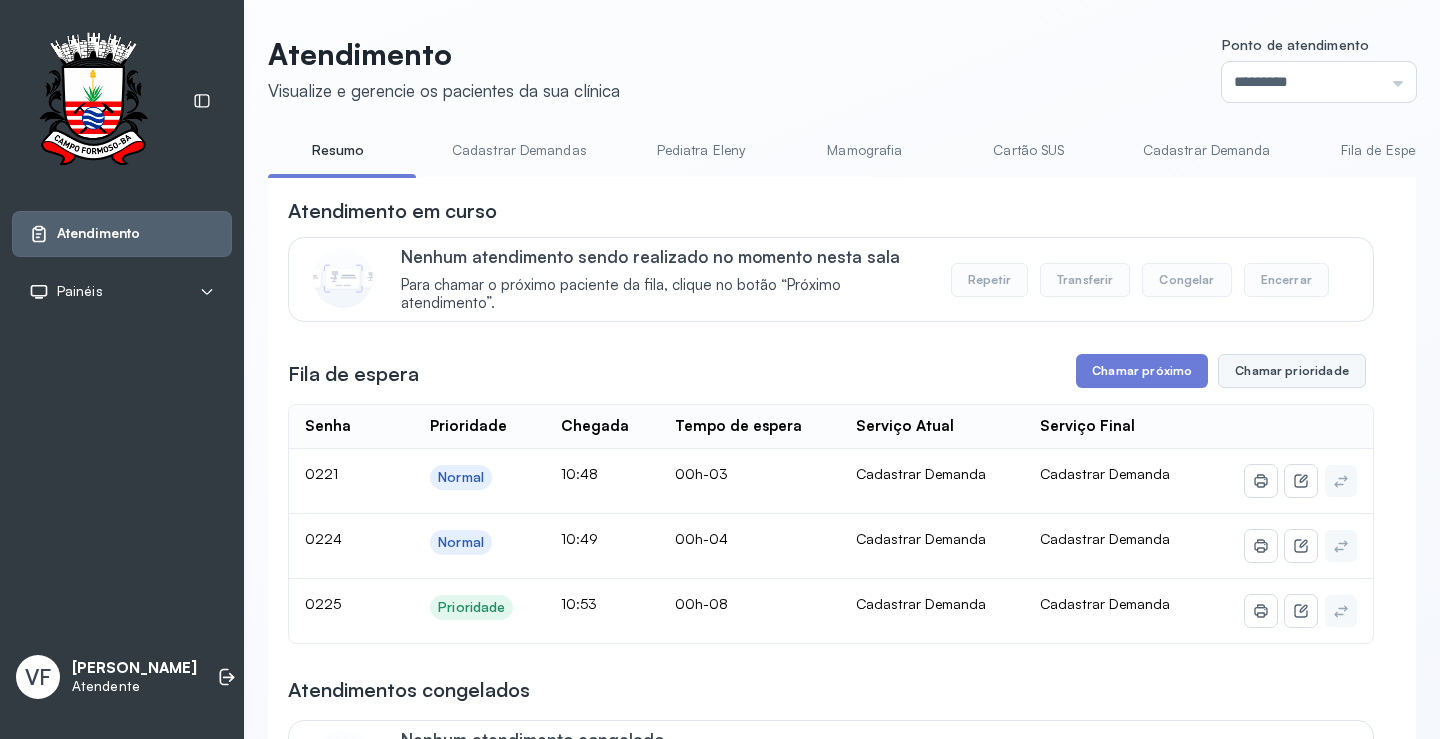 click on "Chamar prioridade" at bounding box center [1292, 371] 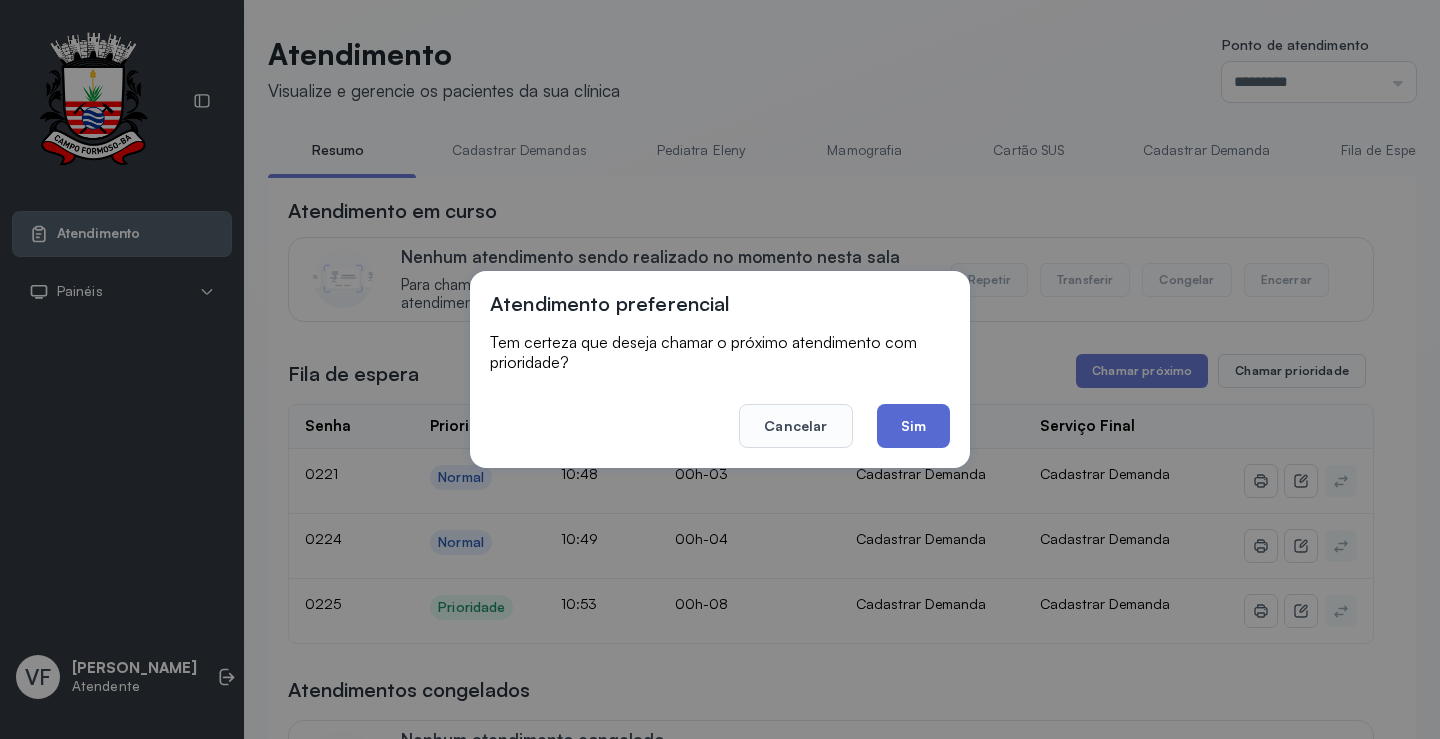 click on "Sim" 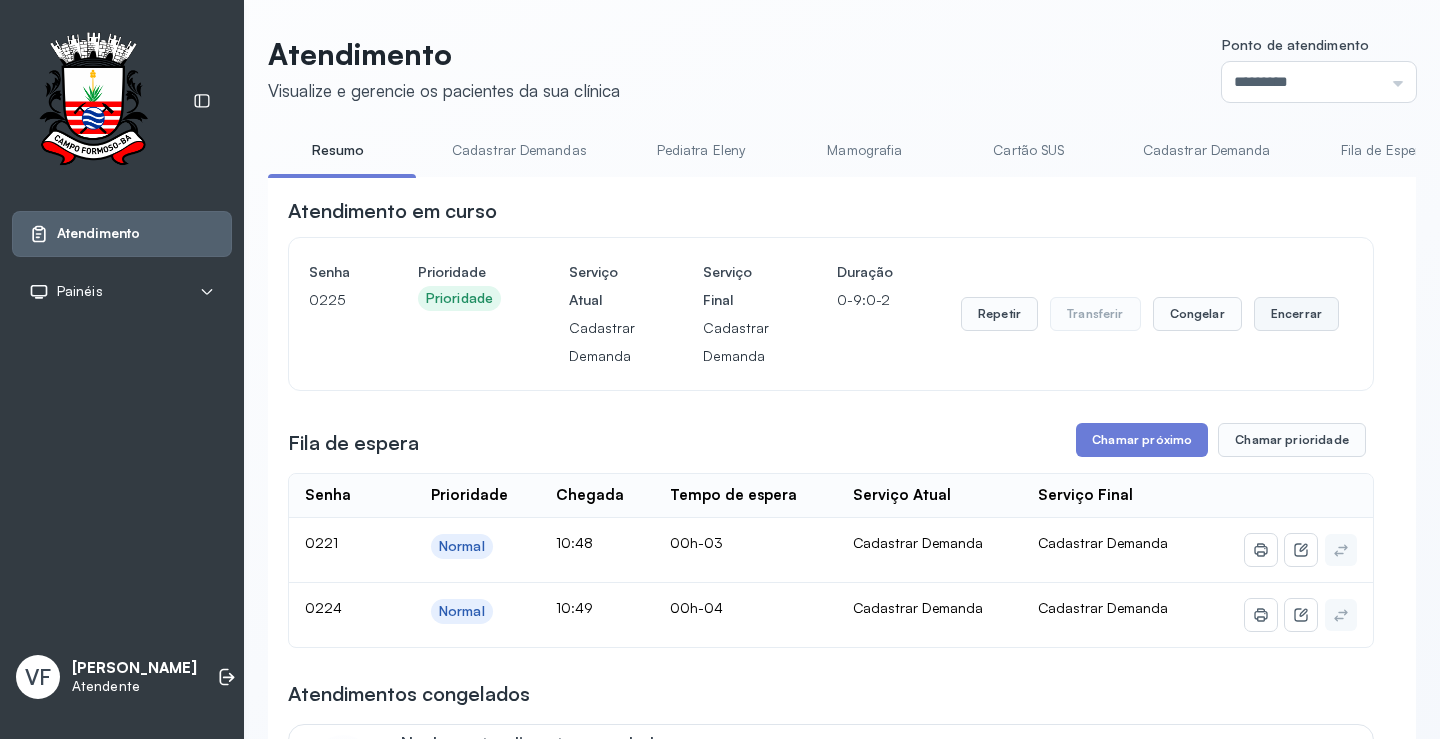 click on "Encerrar" at bounding box center (1296, 314) 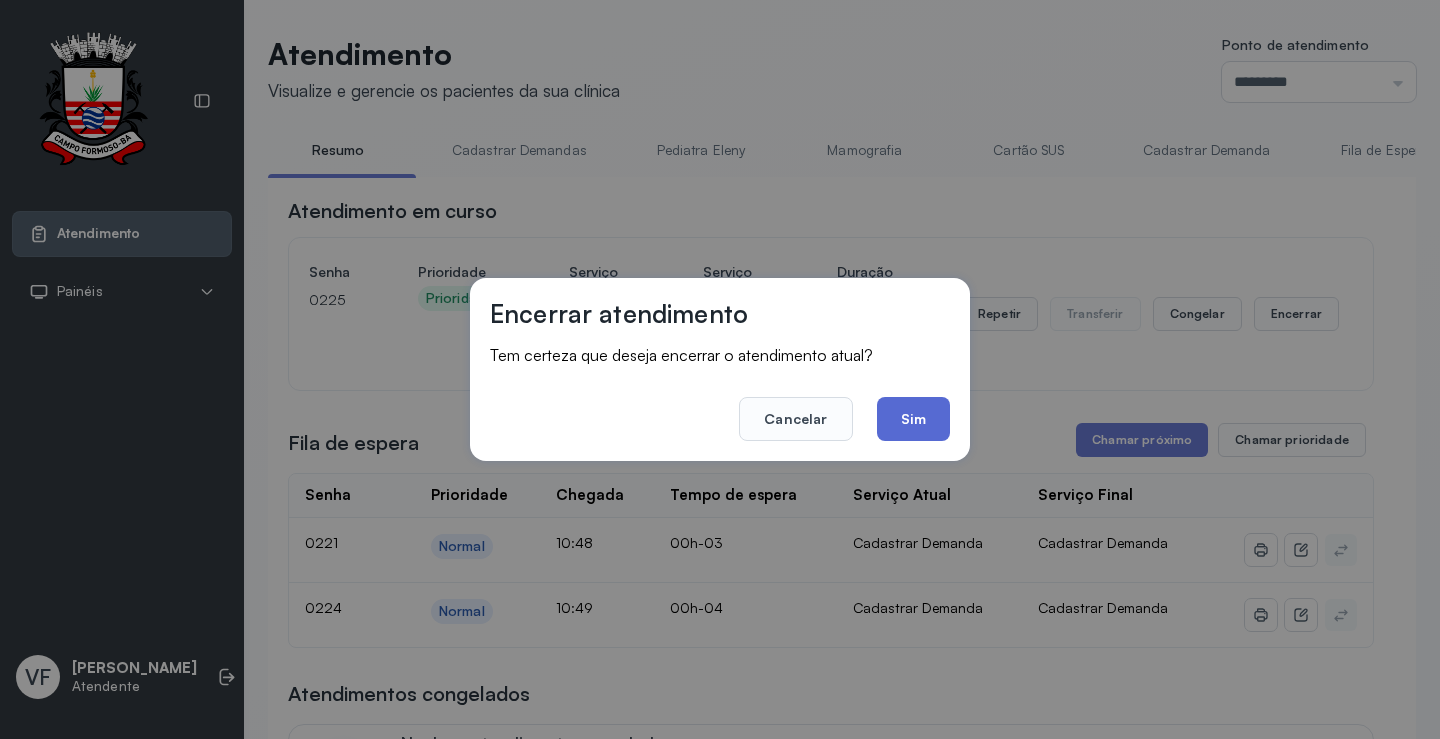 click on "Sim" 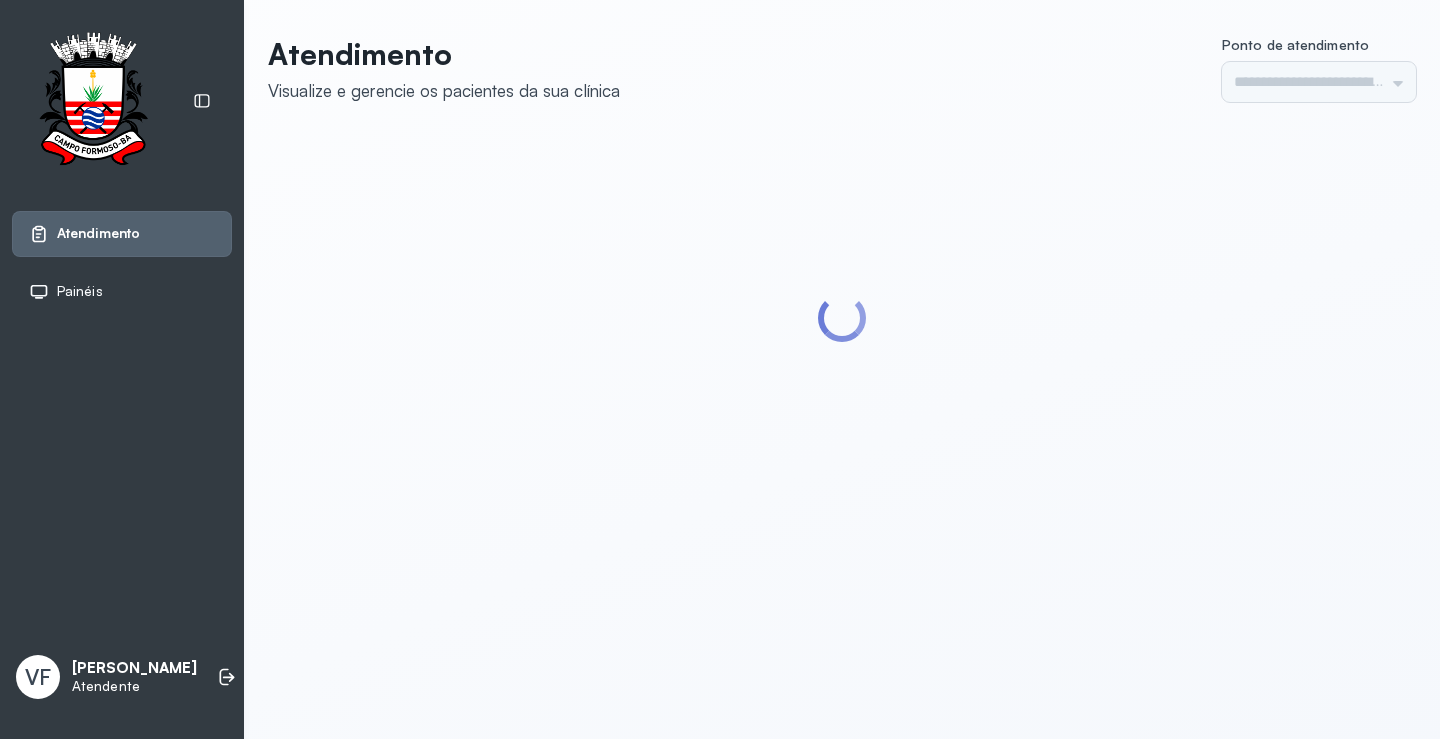 scroll, scrollTop: 0, scrollLeft: 0, axis: both 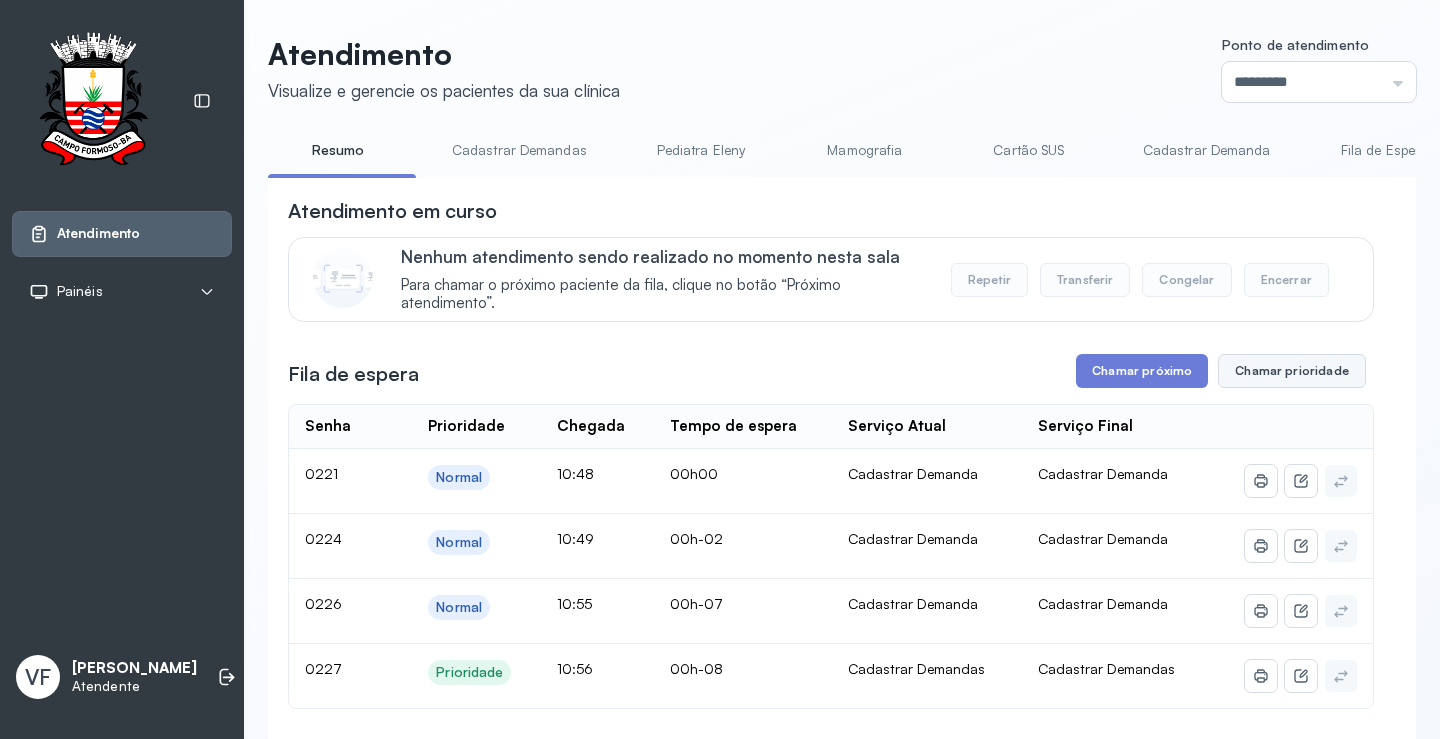 click on "Chamar prioridade" at bounding box center (1292, 371) 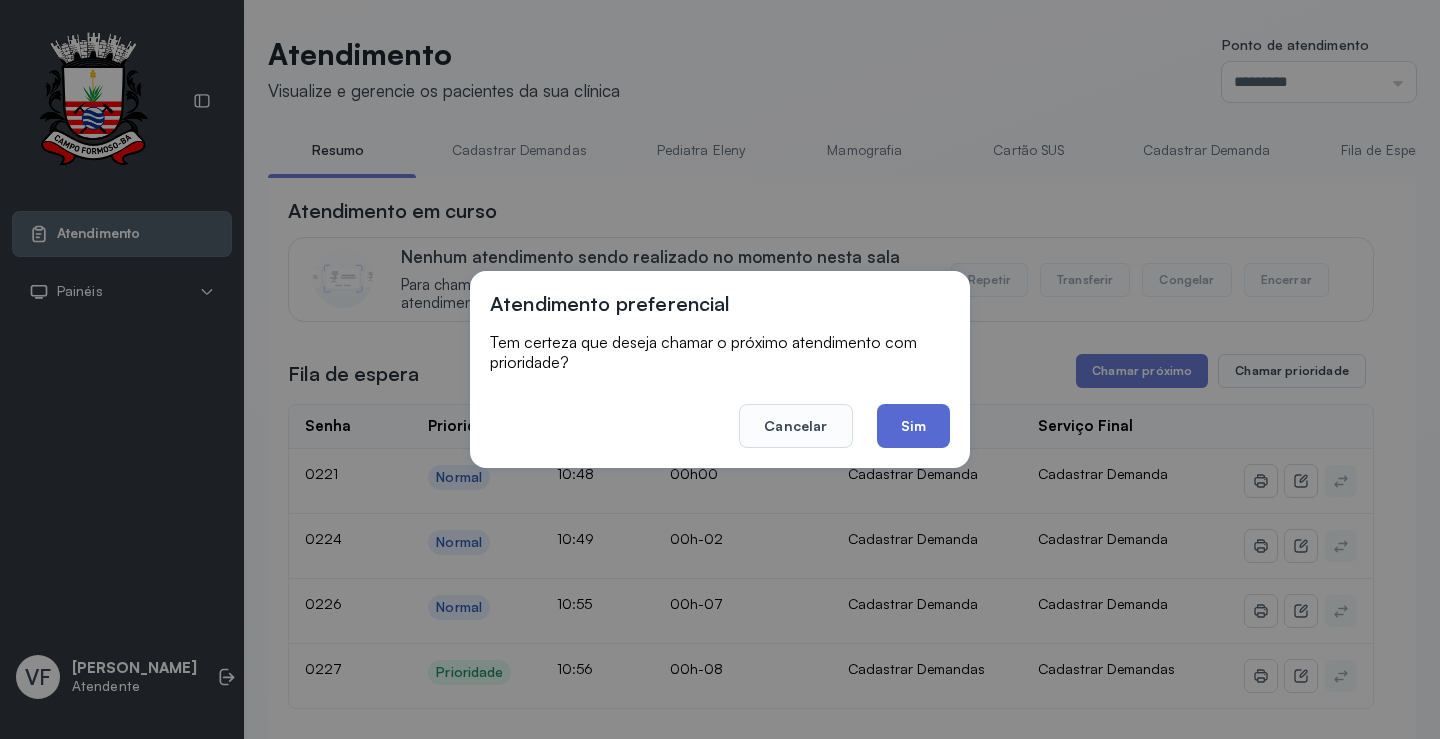 click on "Sim" 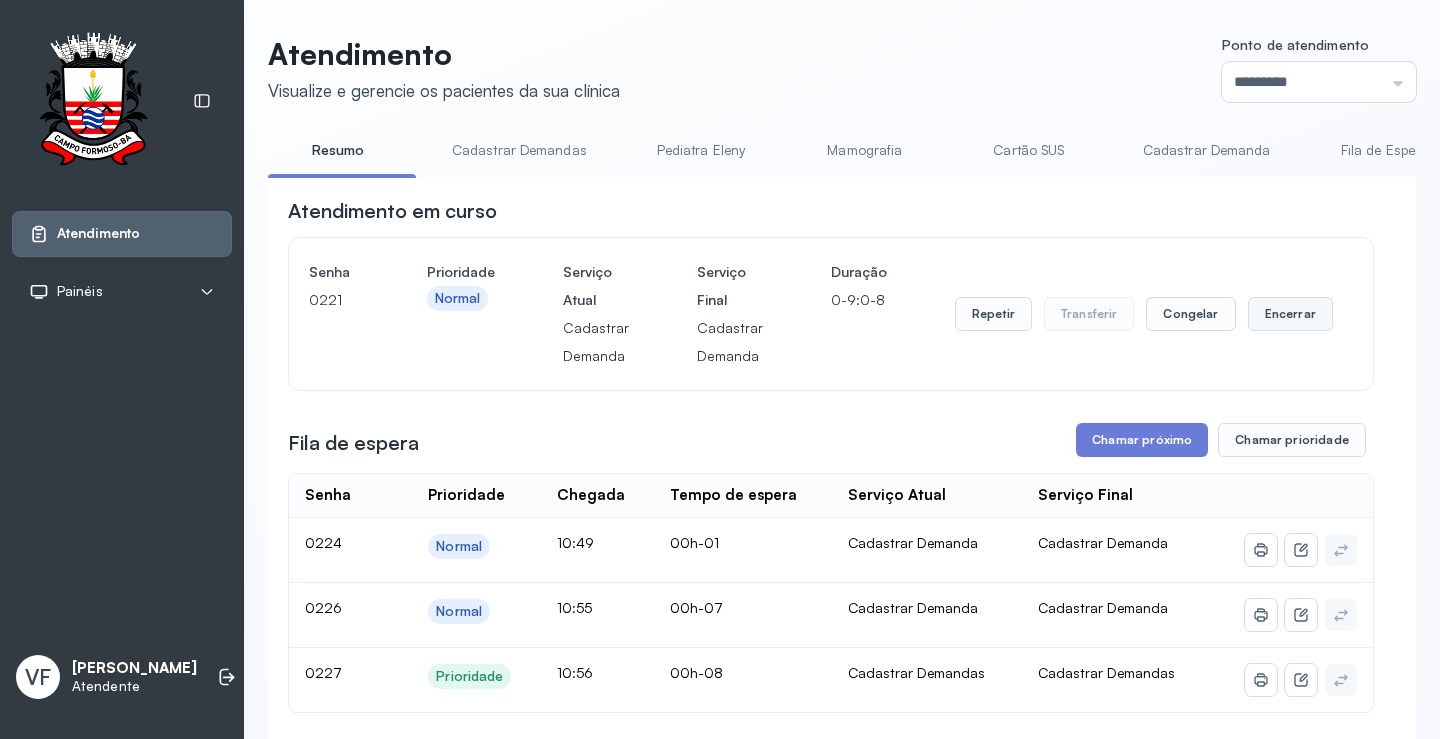 click on "Encerrar" at bounding box center [1290, 314] 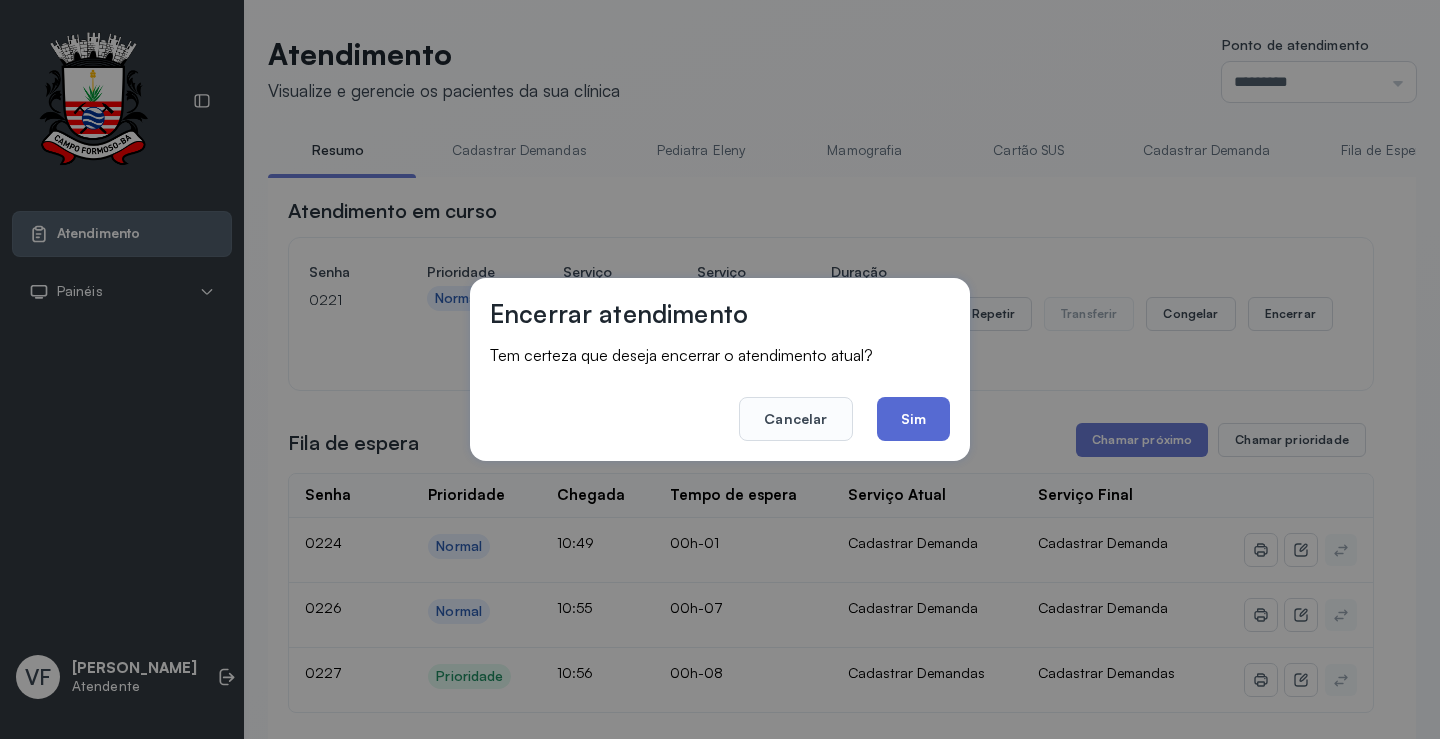 click on "Sim" 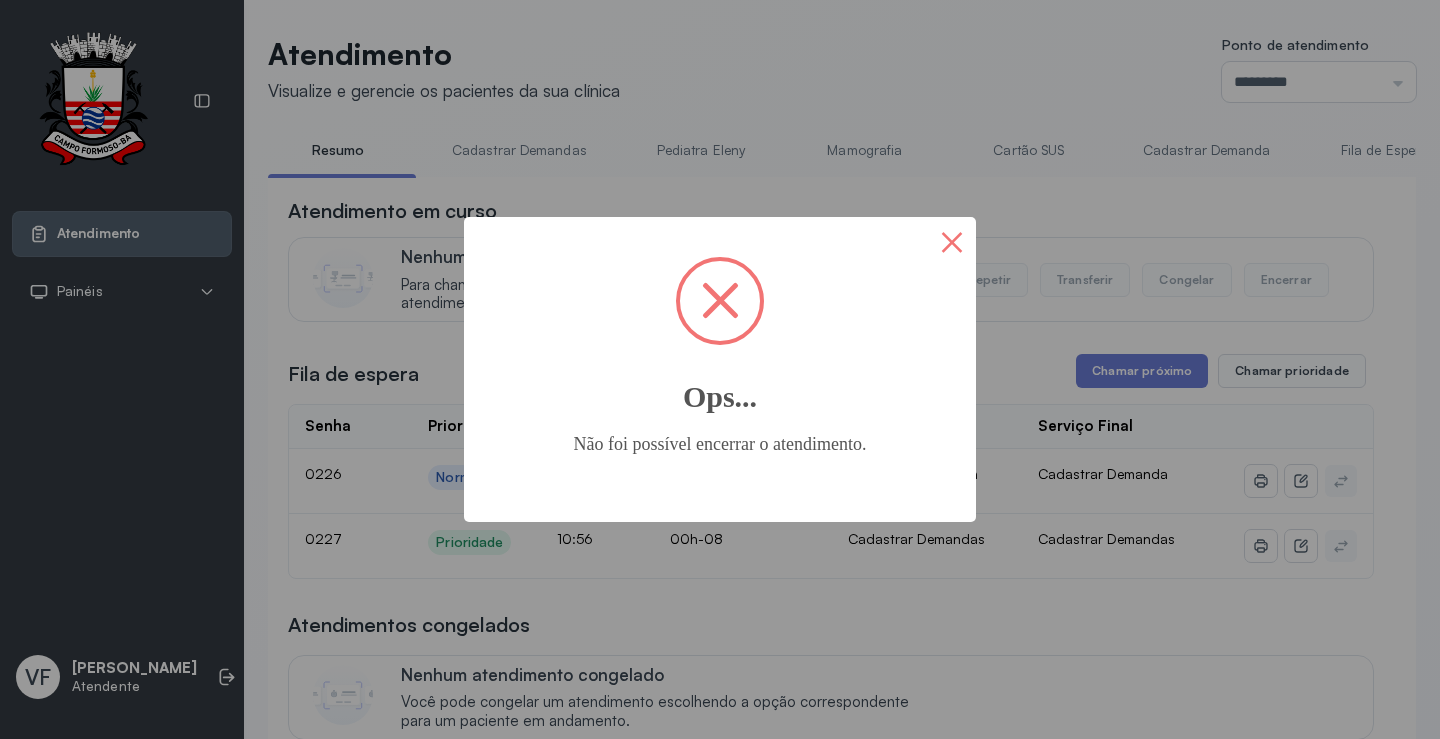click on "×" at bounding box center (952, 241) 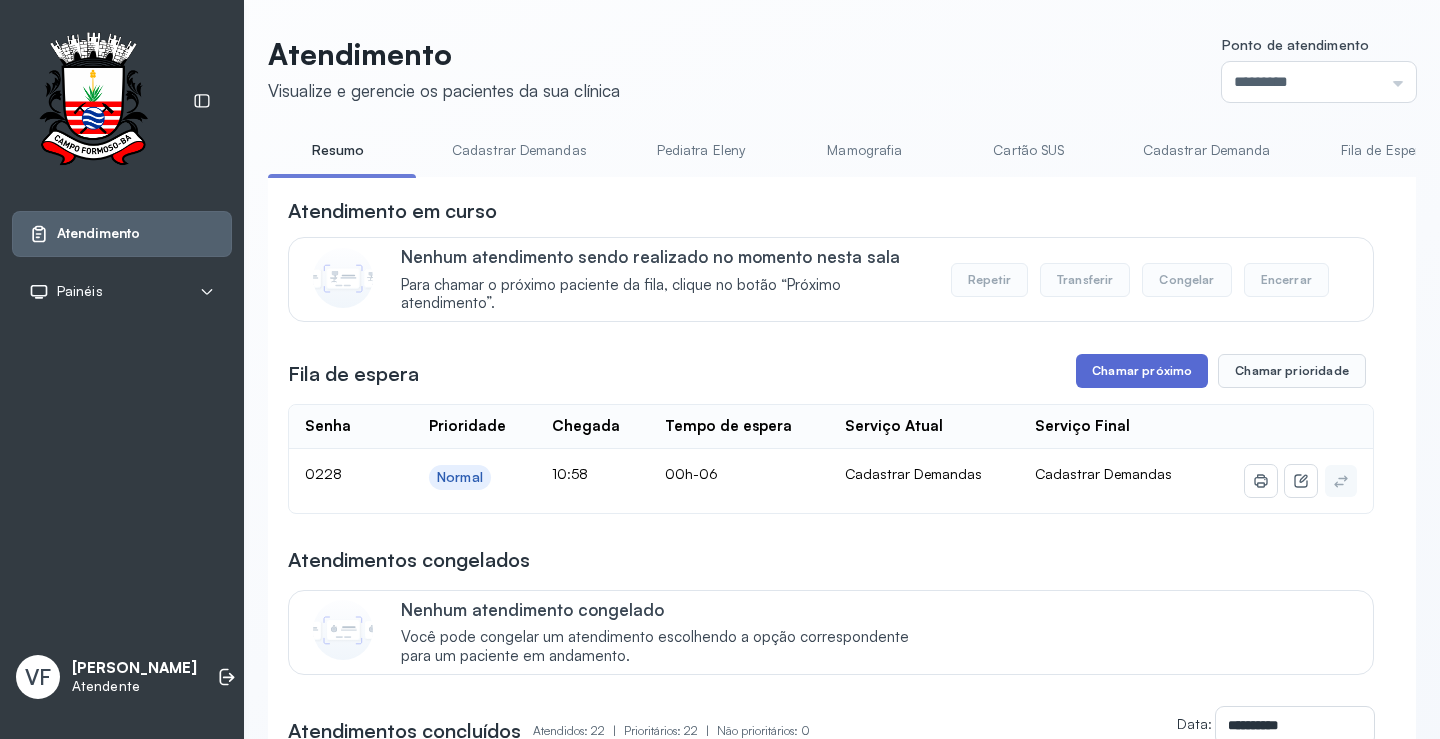 click on "Chamar próximo" at bounding box center [1142, 371] 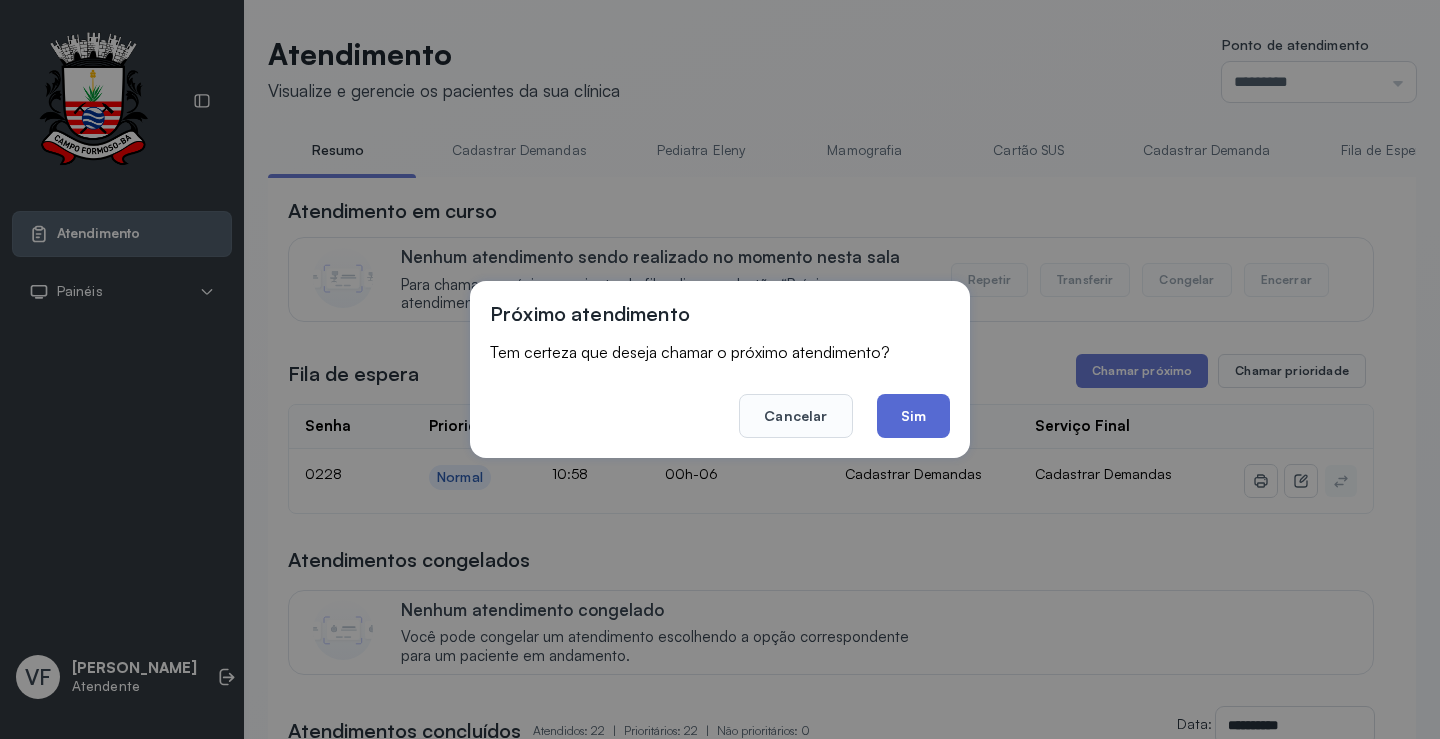 click on "Sim" 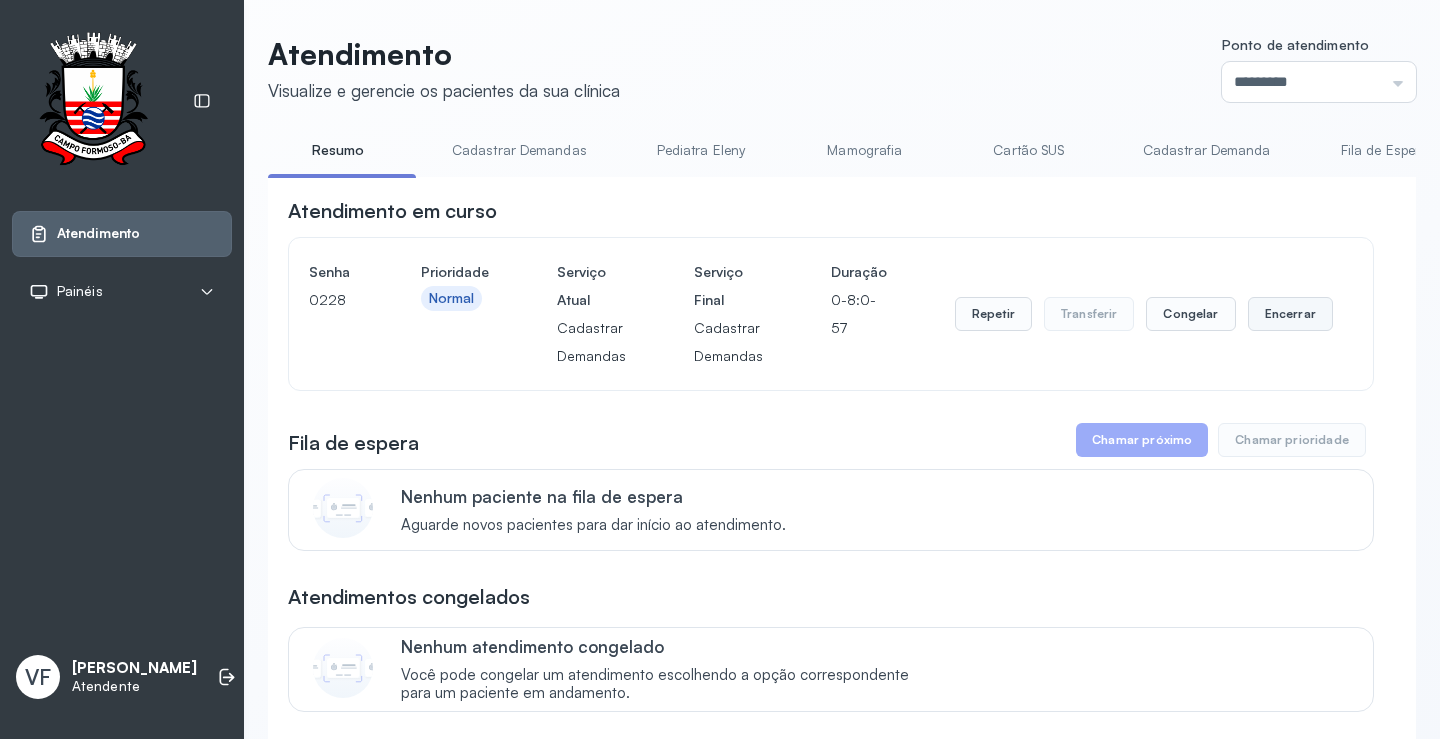 click on "Encerrar" at bounding box center (1290, 314) 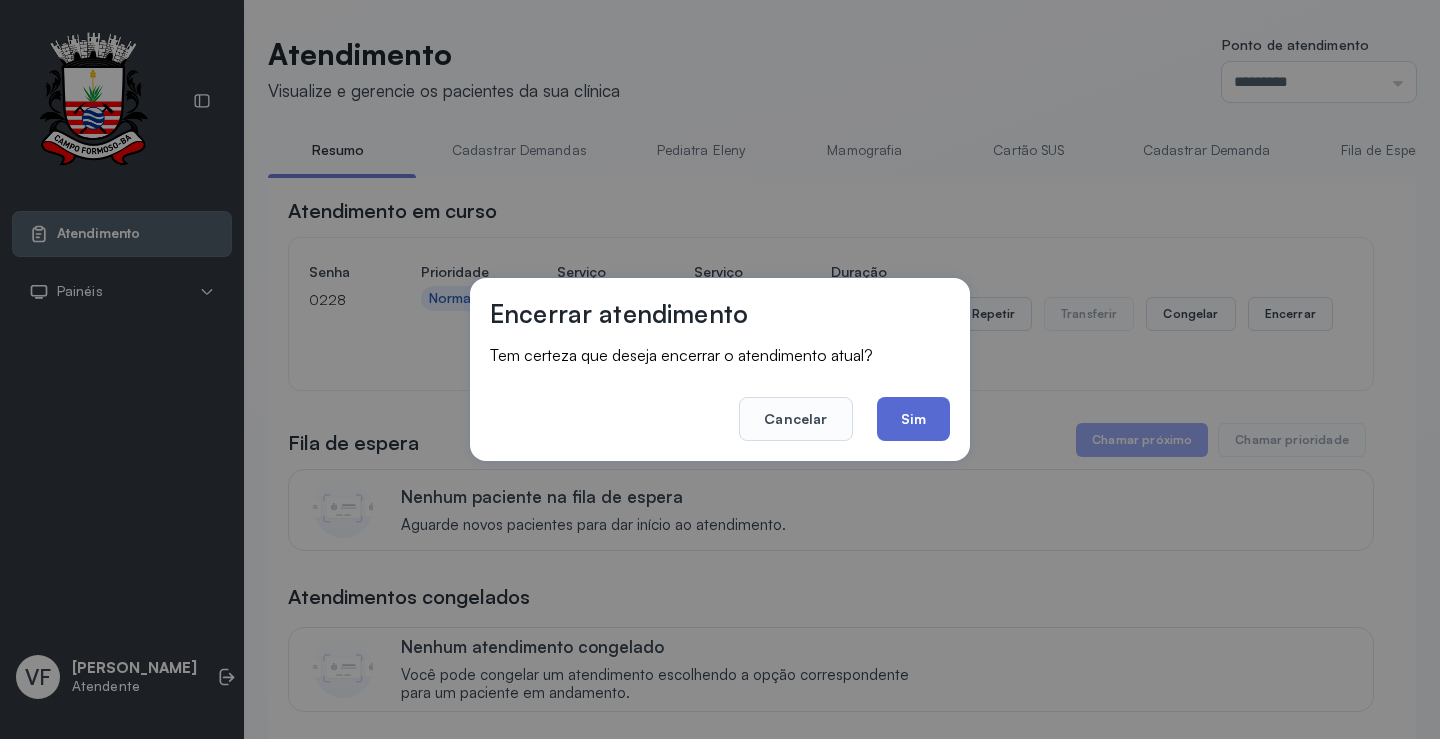 click on "Sim" 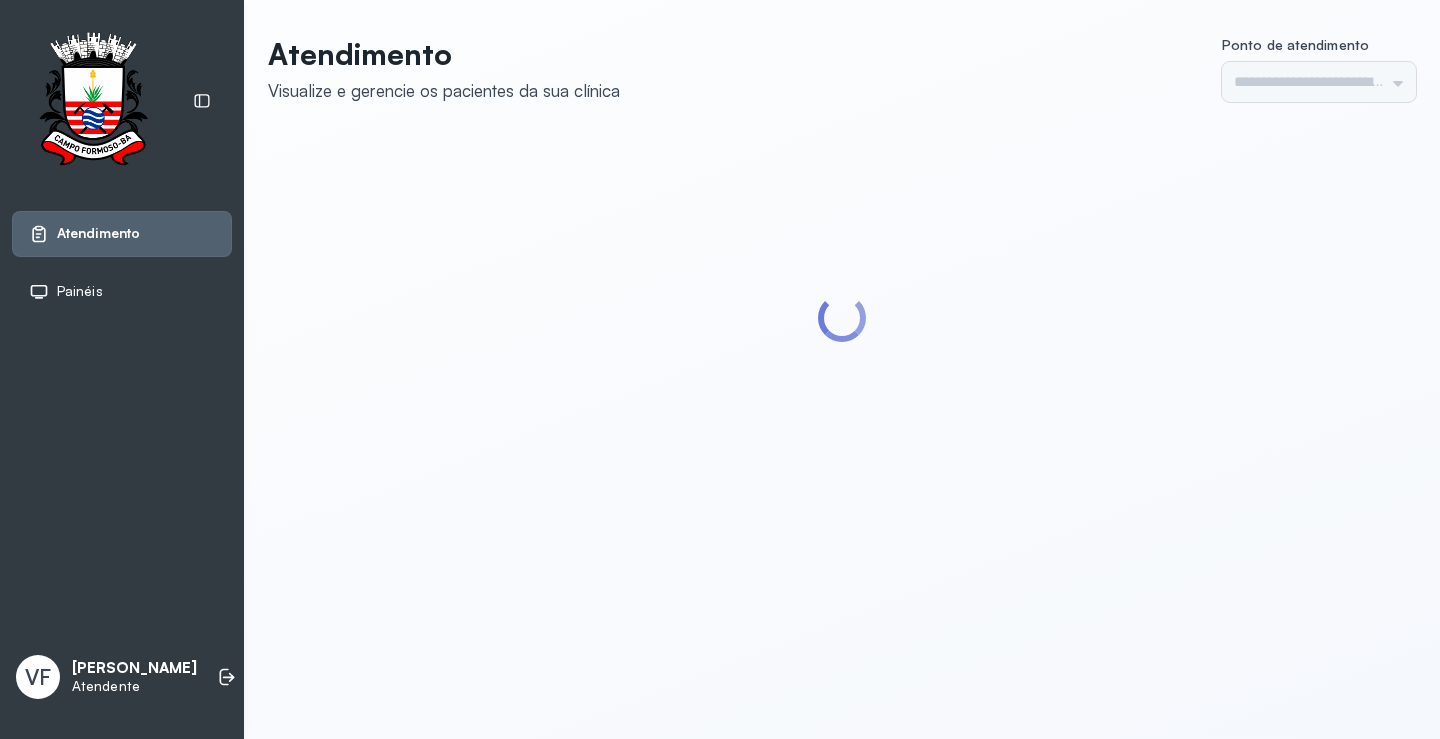 scroll, scrollTop: 0, scrollLeft: 0, axis: both 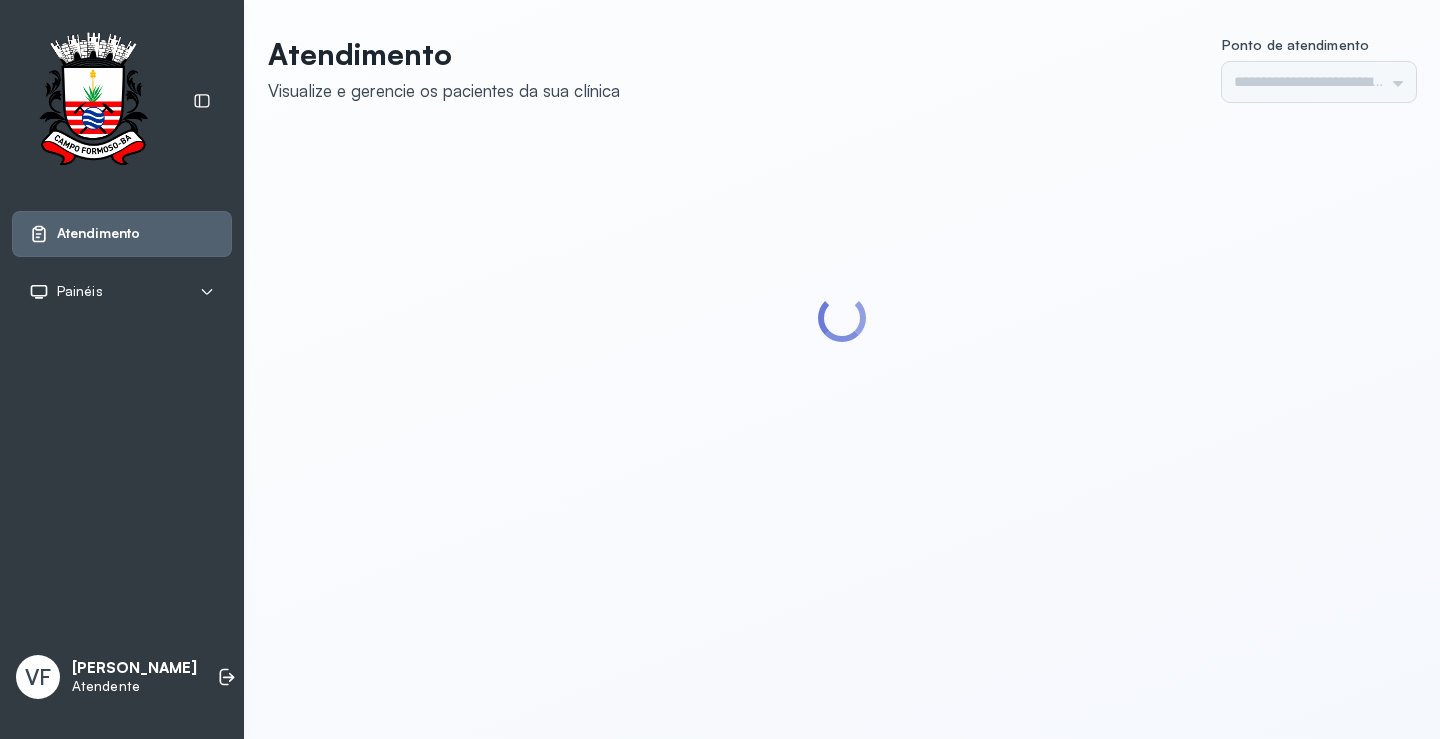 type on "*********" 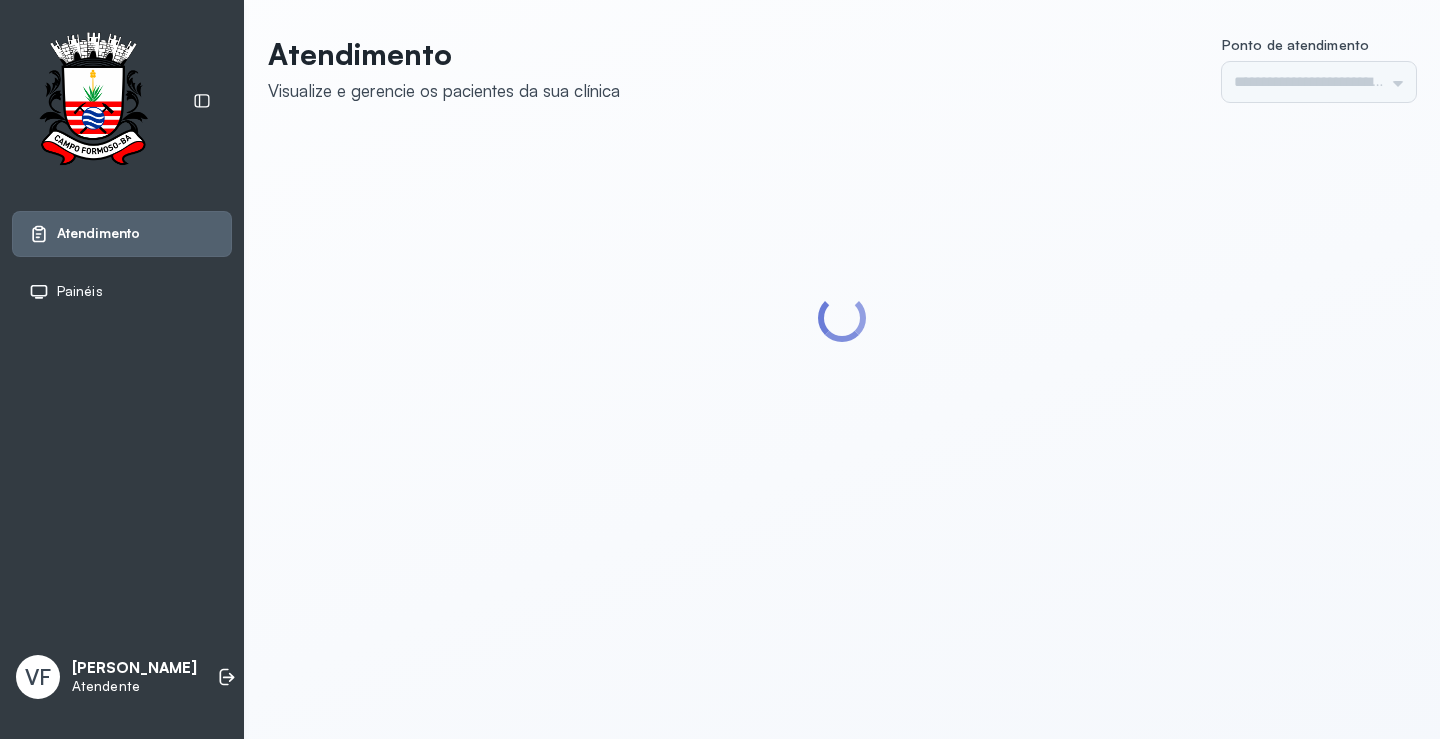 scroll, scrollTop: 0, scrollLeft: 0, axis: both 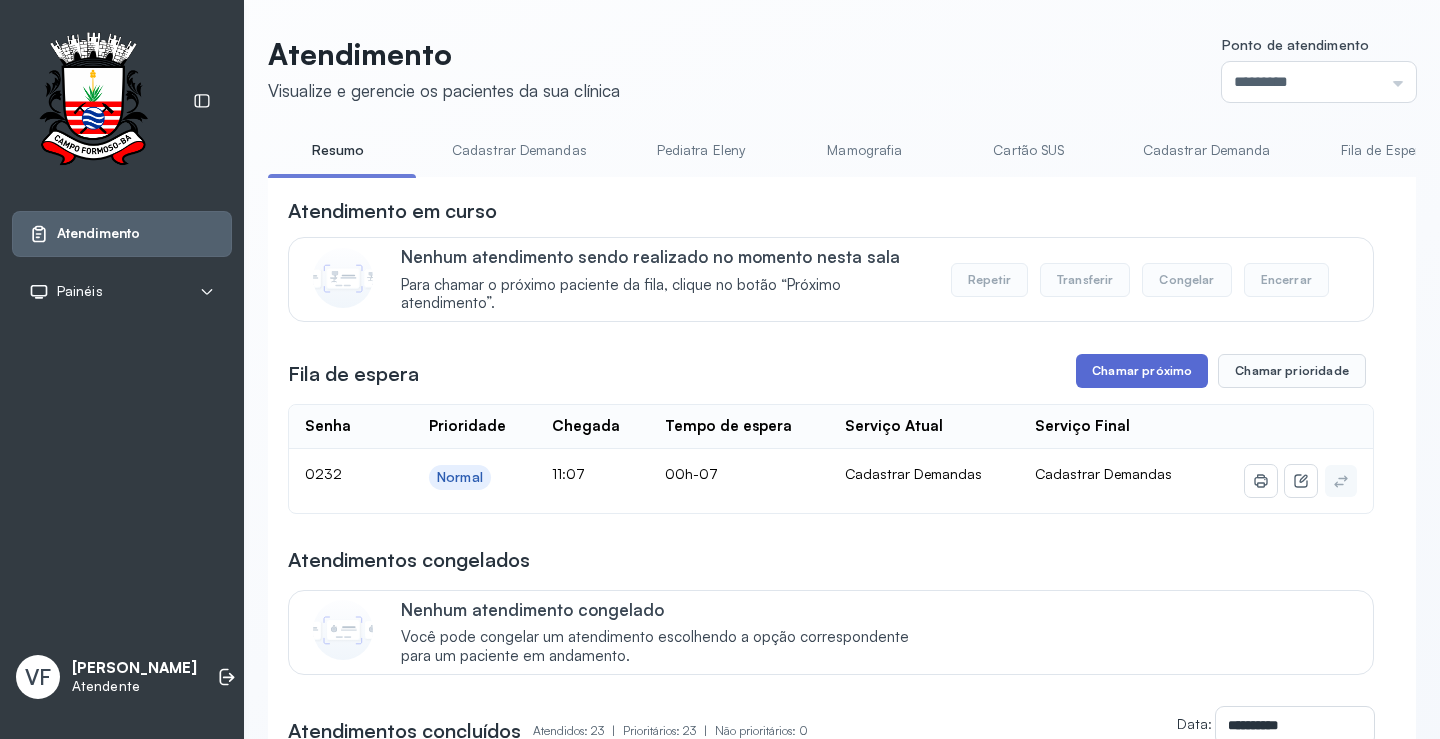 click on "Chamar próximo" at bounding box center [1142, 371] 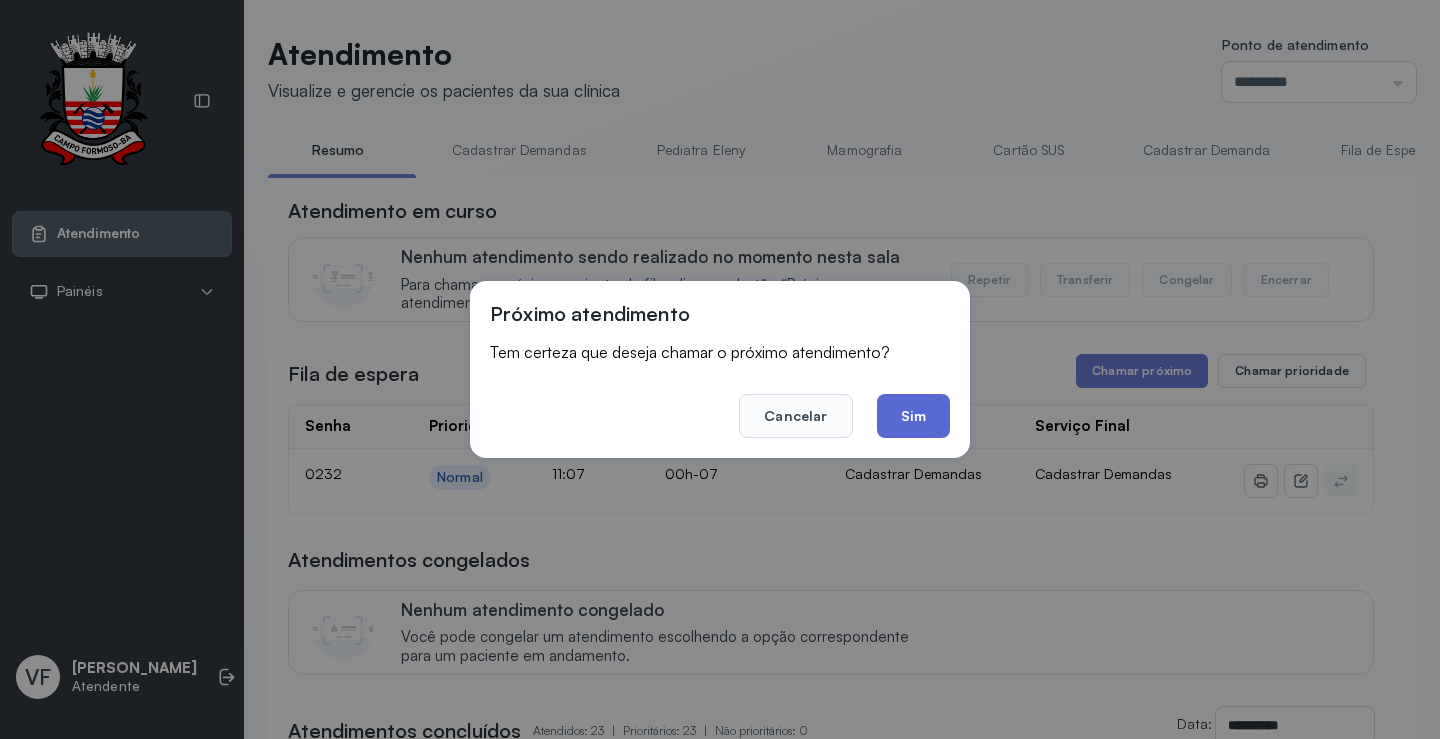 click on "Sim" 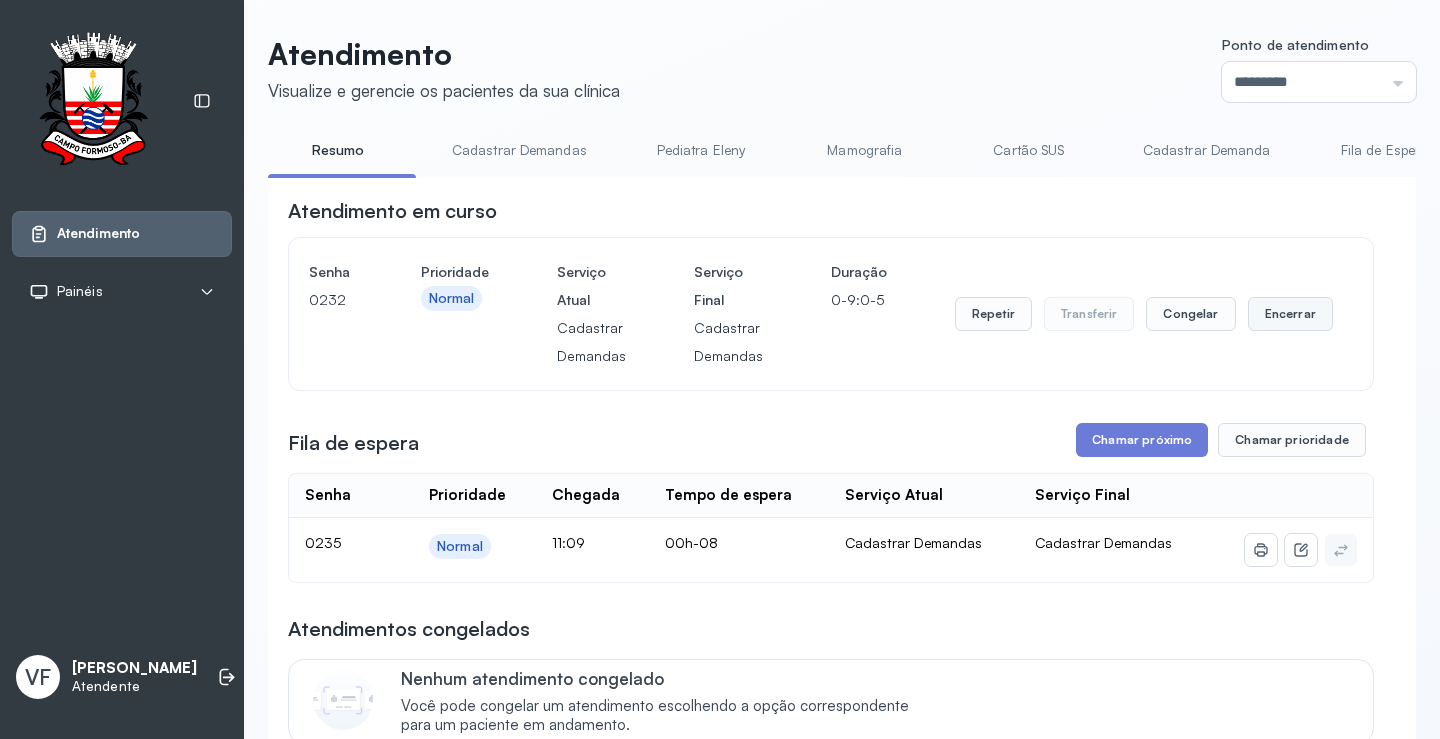 click on "Encerrar" at bounding box center [1290, 314] 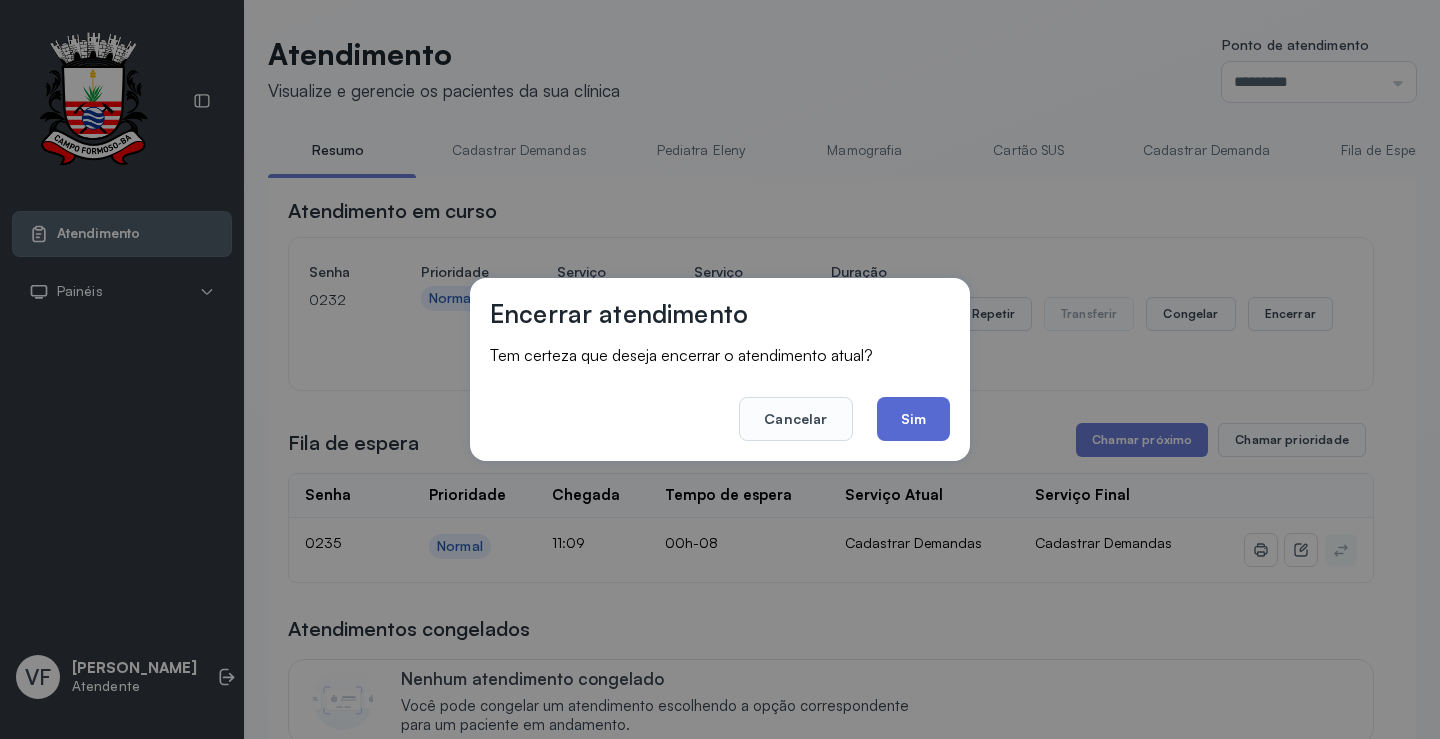 click on "Sim" 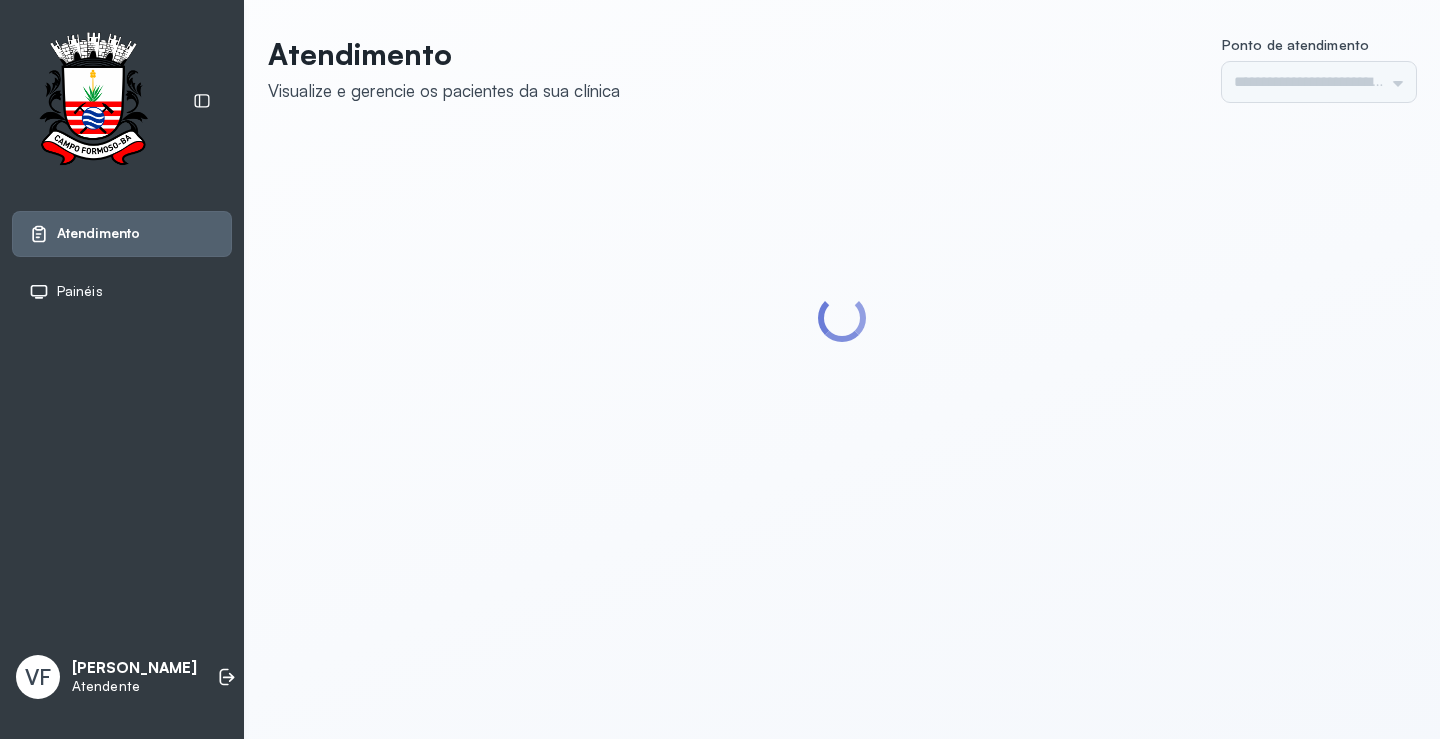 scroll, scrollTop: 0, scrollLeft: 0, axis: both 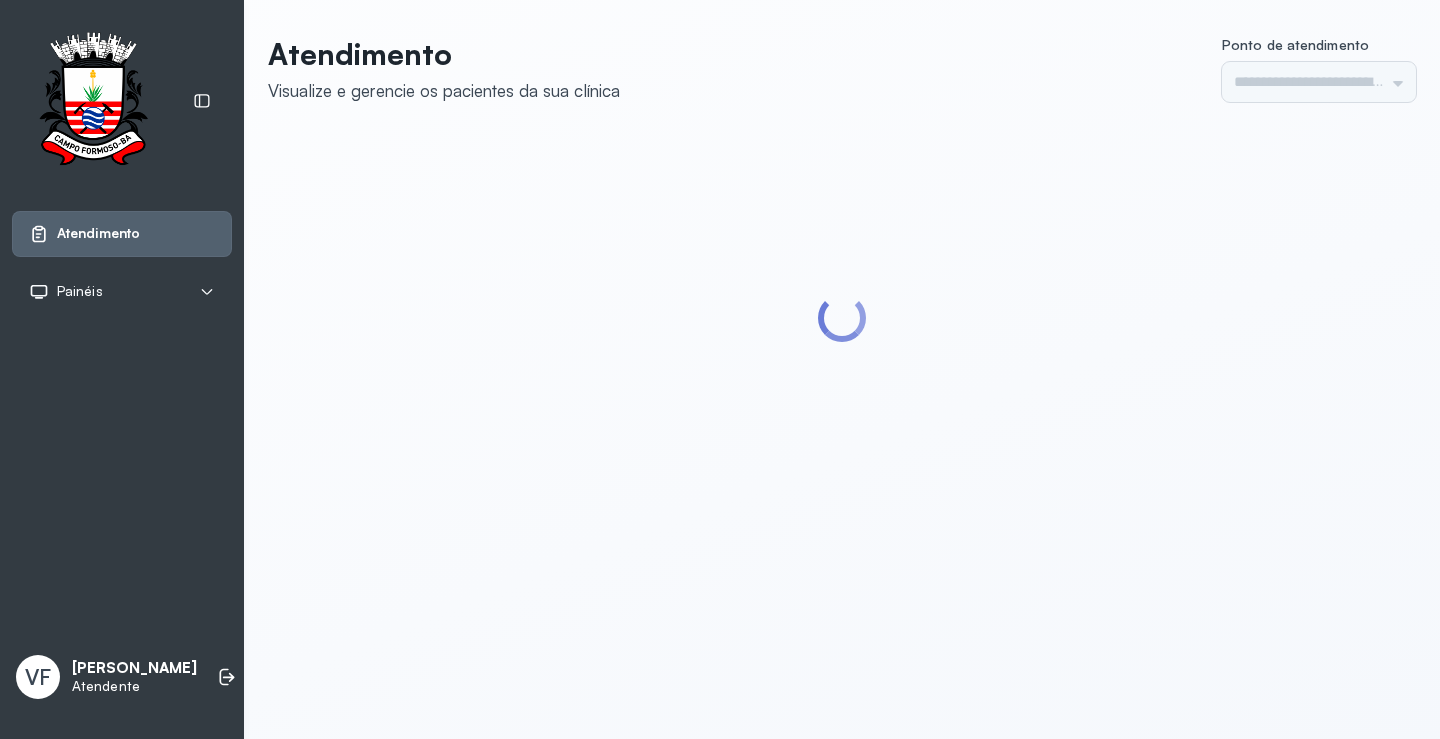 type on "*********" 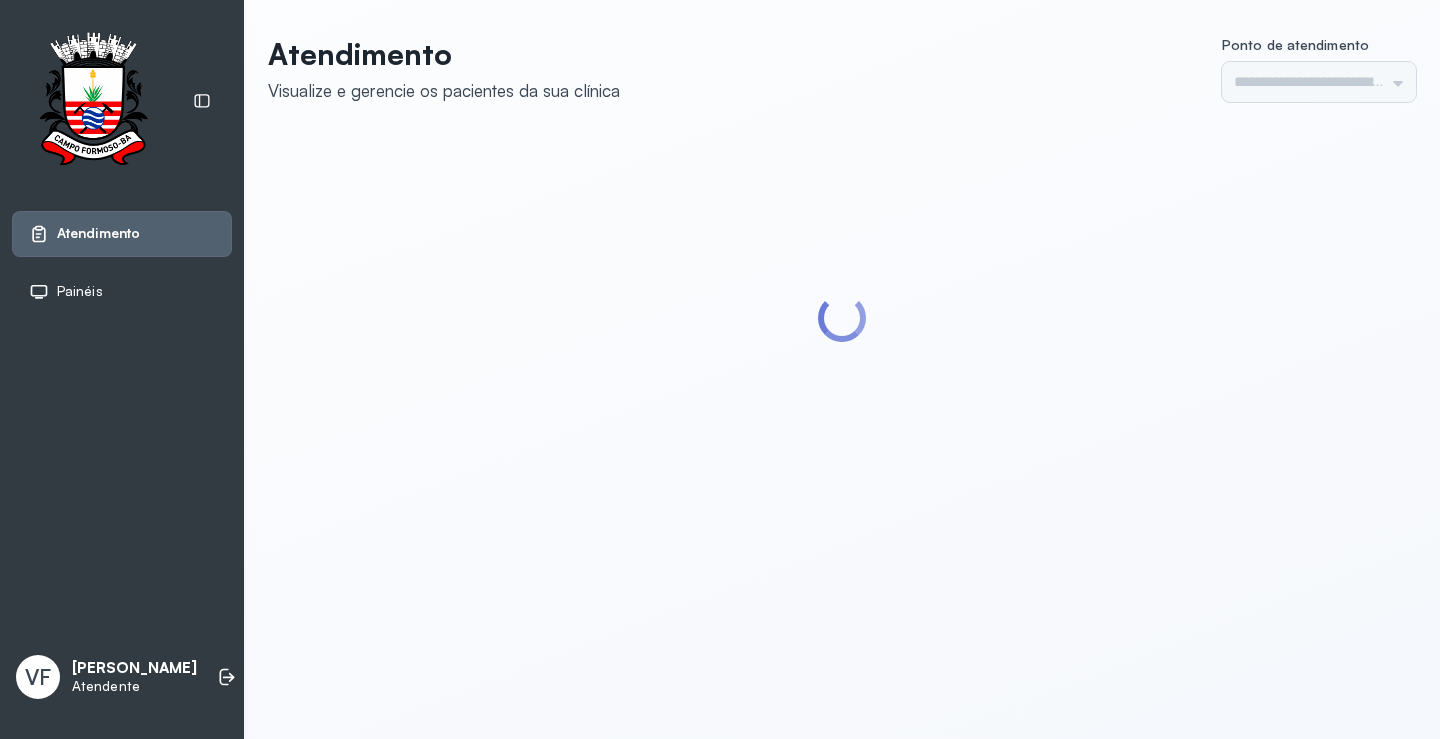 scroll, scrollTop: 0, scrollLeft: 0, axis: both 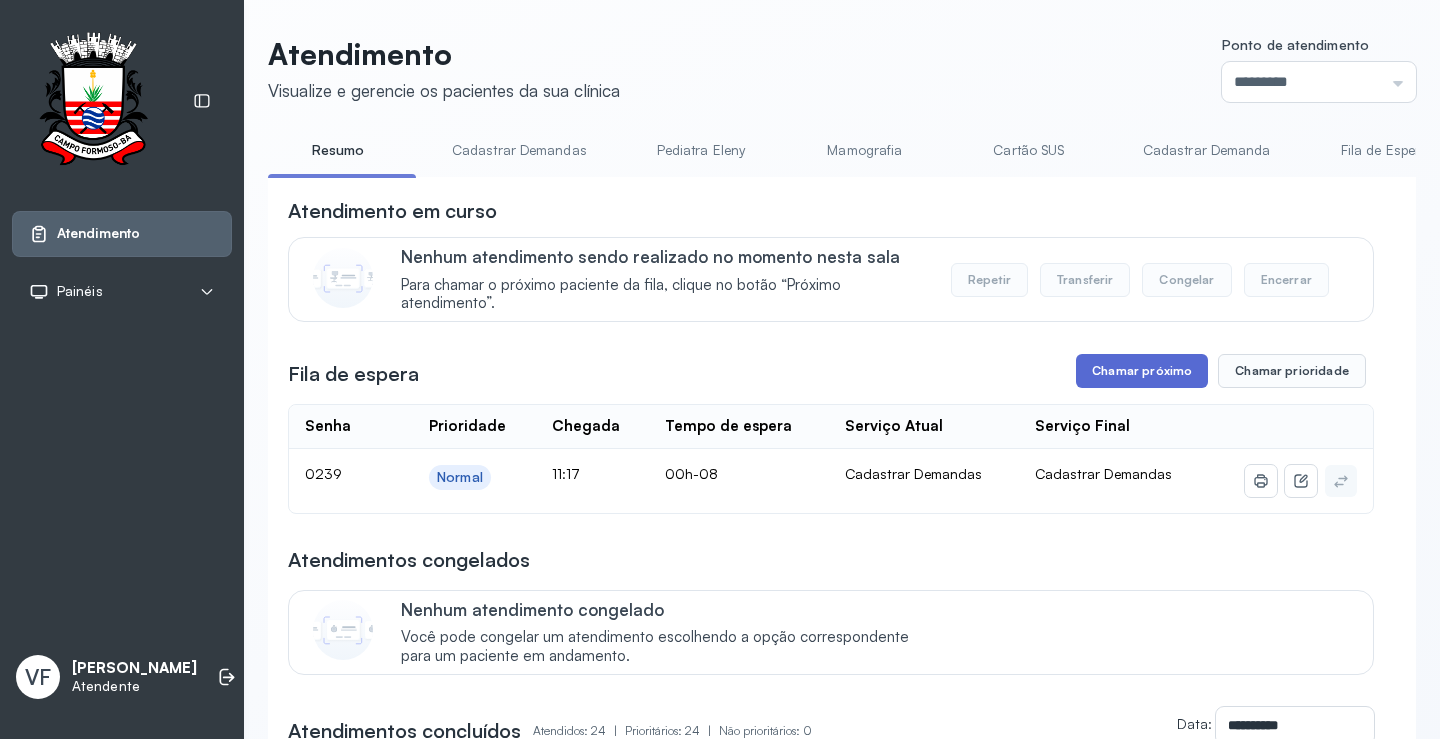 click on "Chamar próximo" at bounding box center [1142, 371] 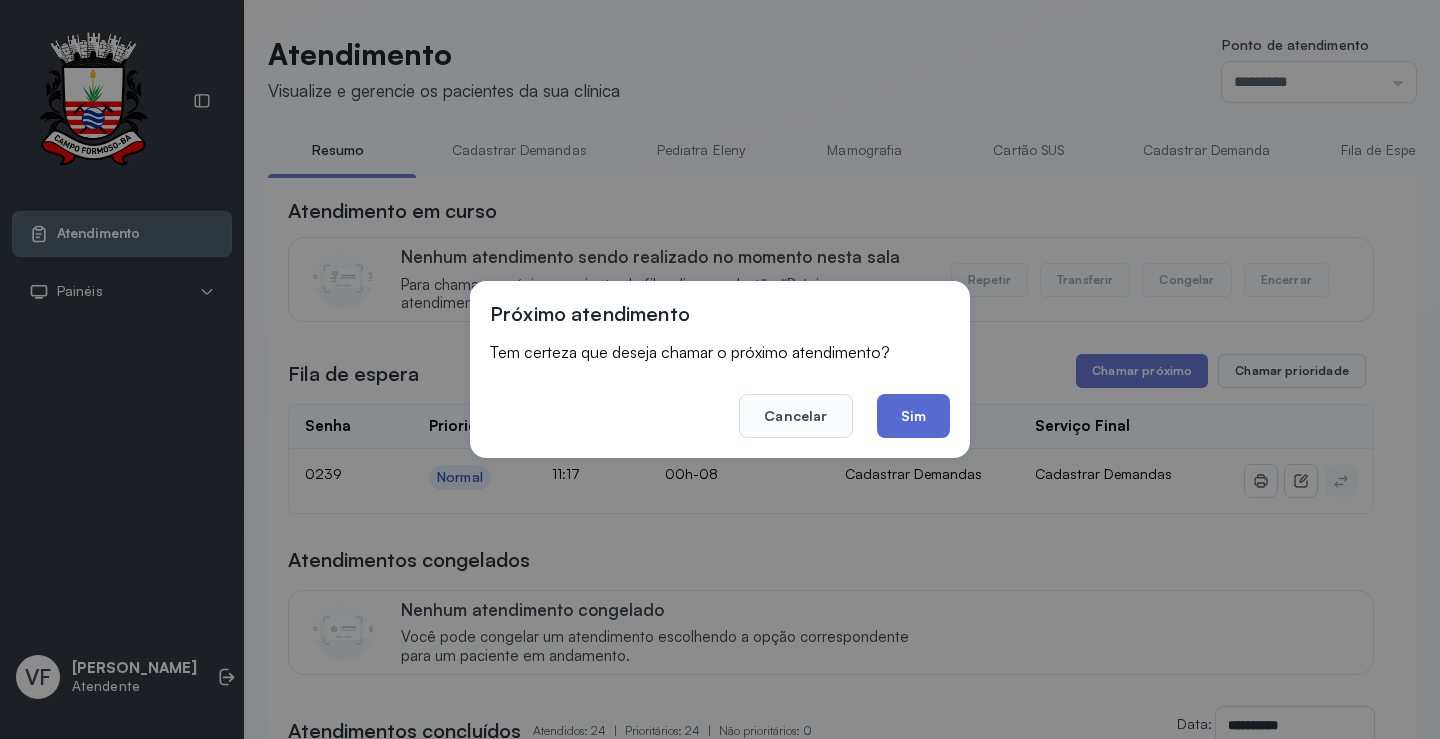 click on "Sim" 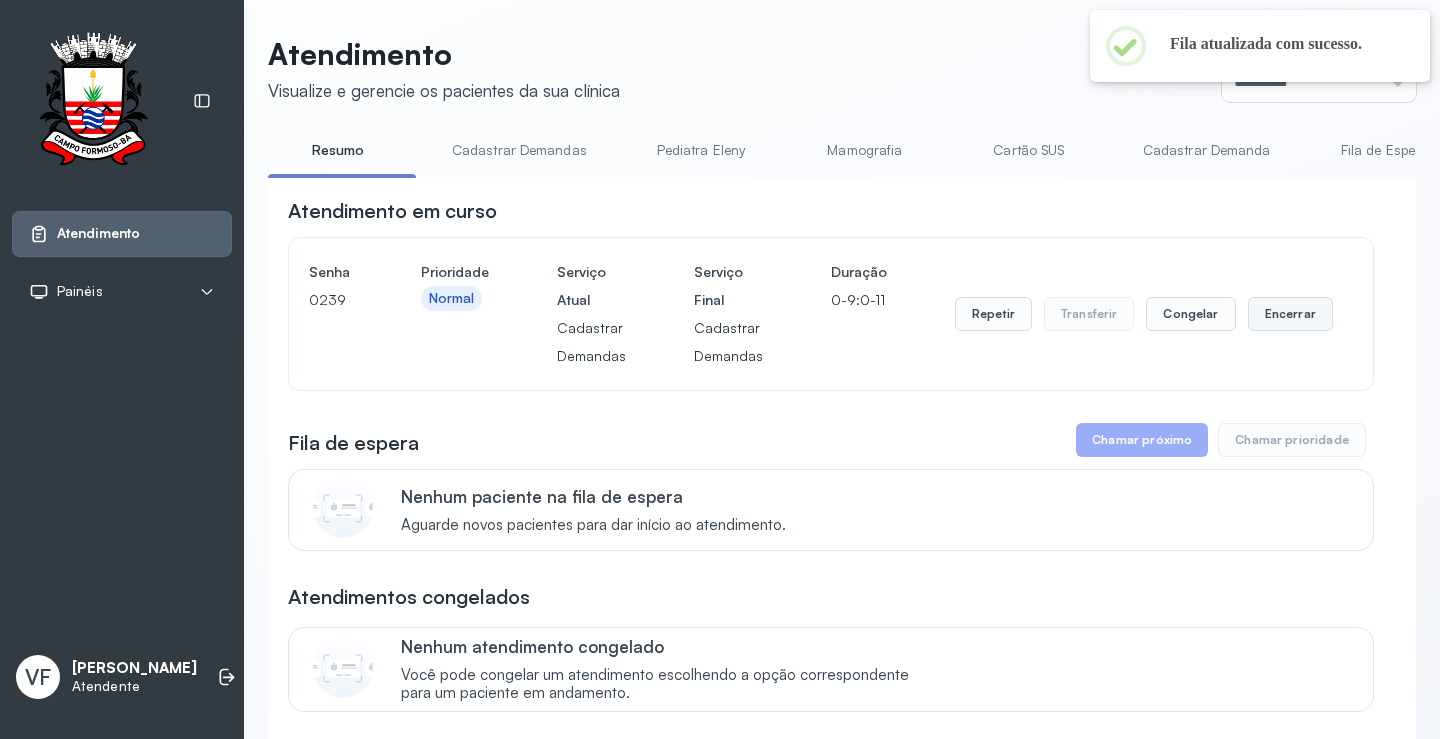 click on "Encerrar" at bounding box center (1290, 314) 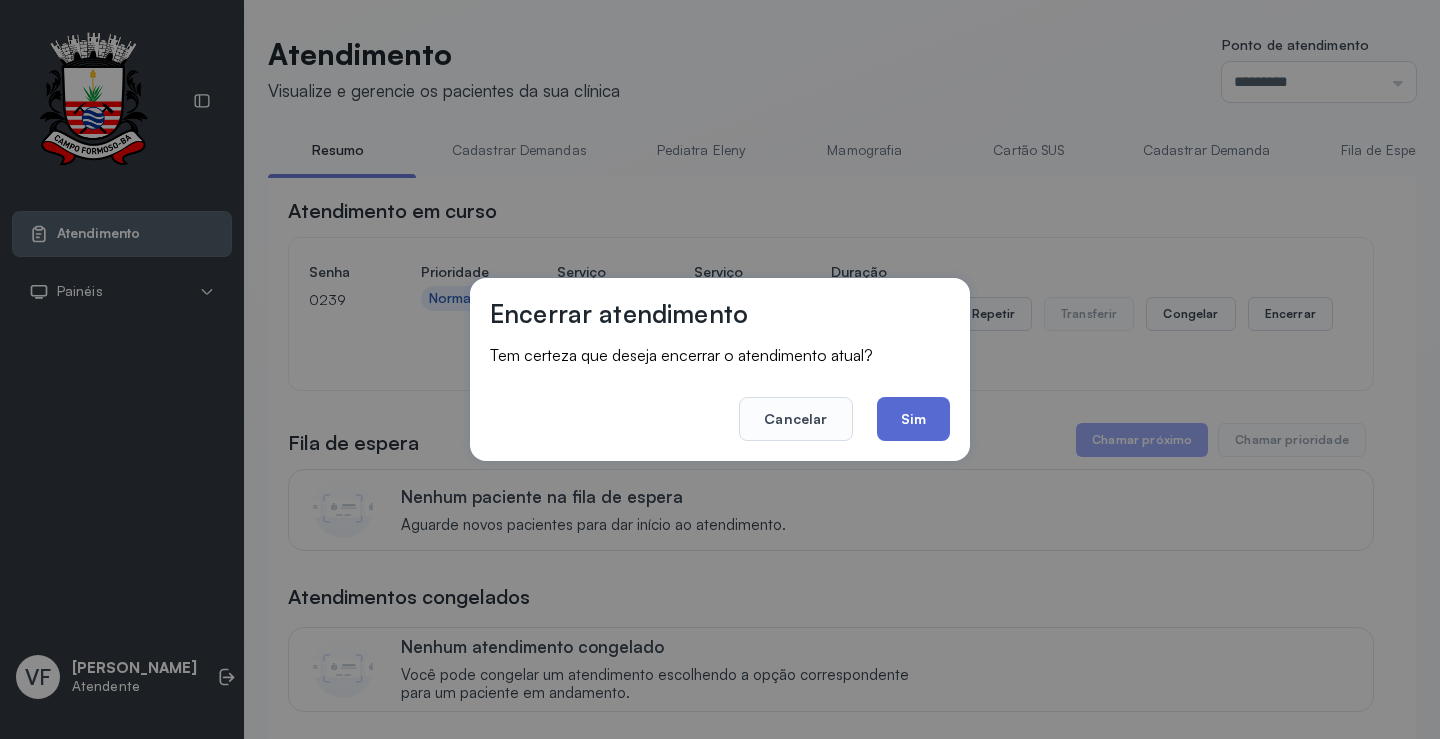 click on "Sim" 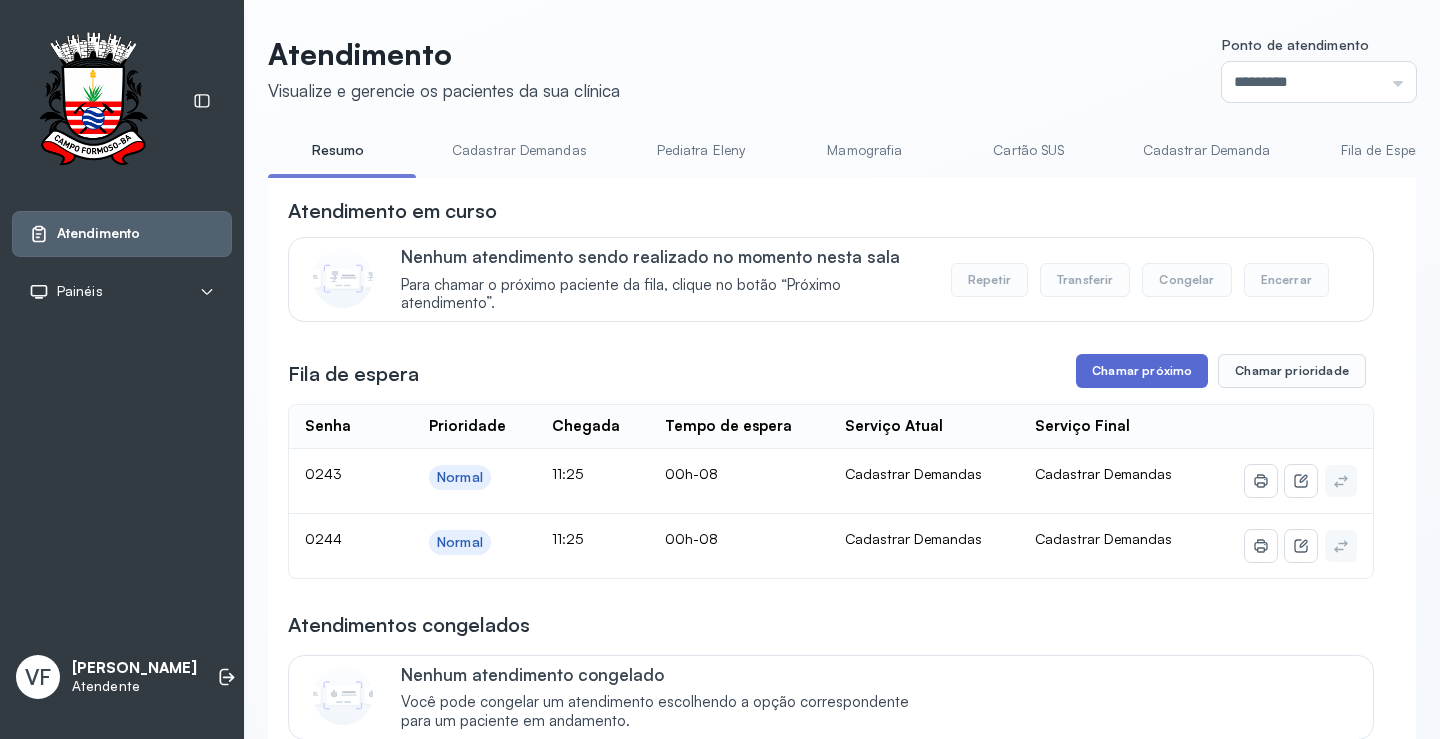 click on "Chamar próximo" at bounding box center (1142, 371) 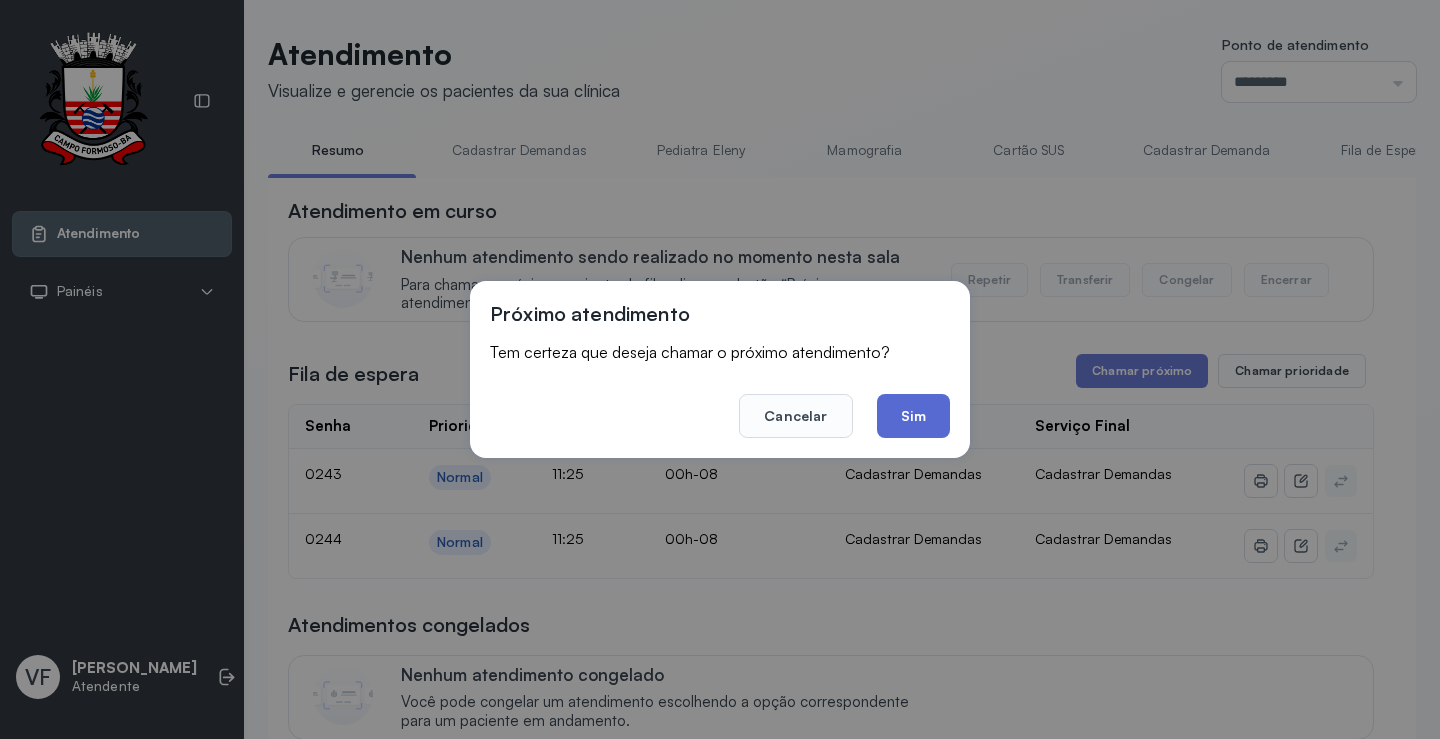 click on "Sim" 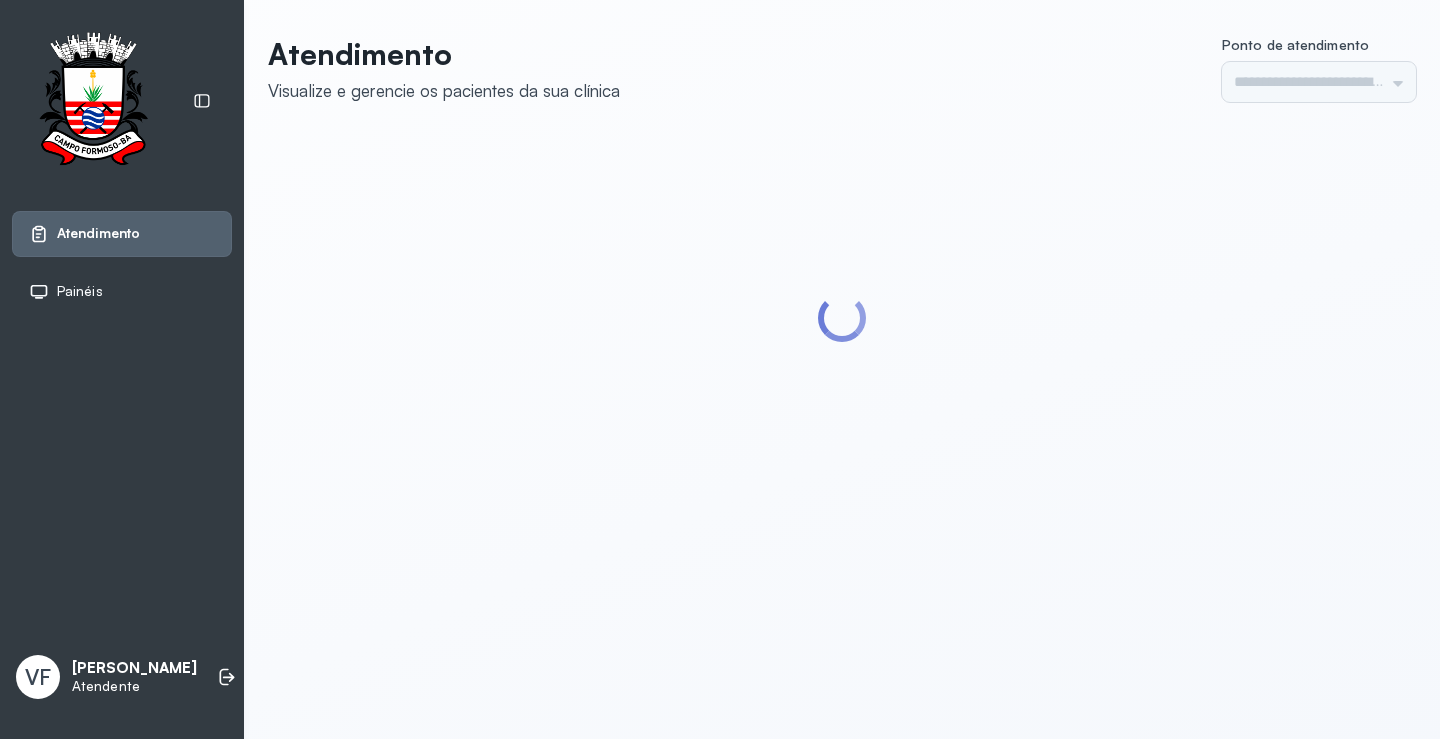 scroll, scrollTop: 0, scrollLeft: 0, axis: both 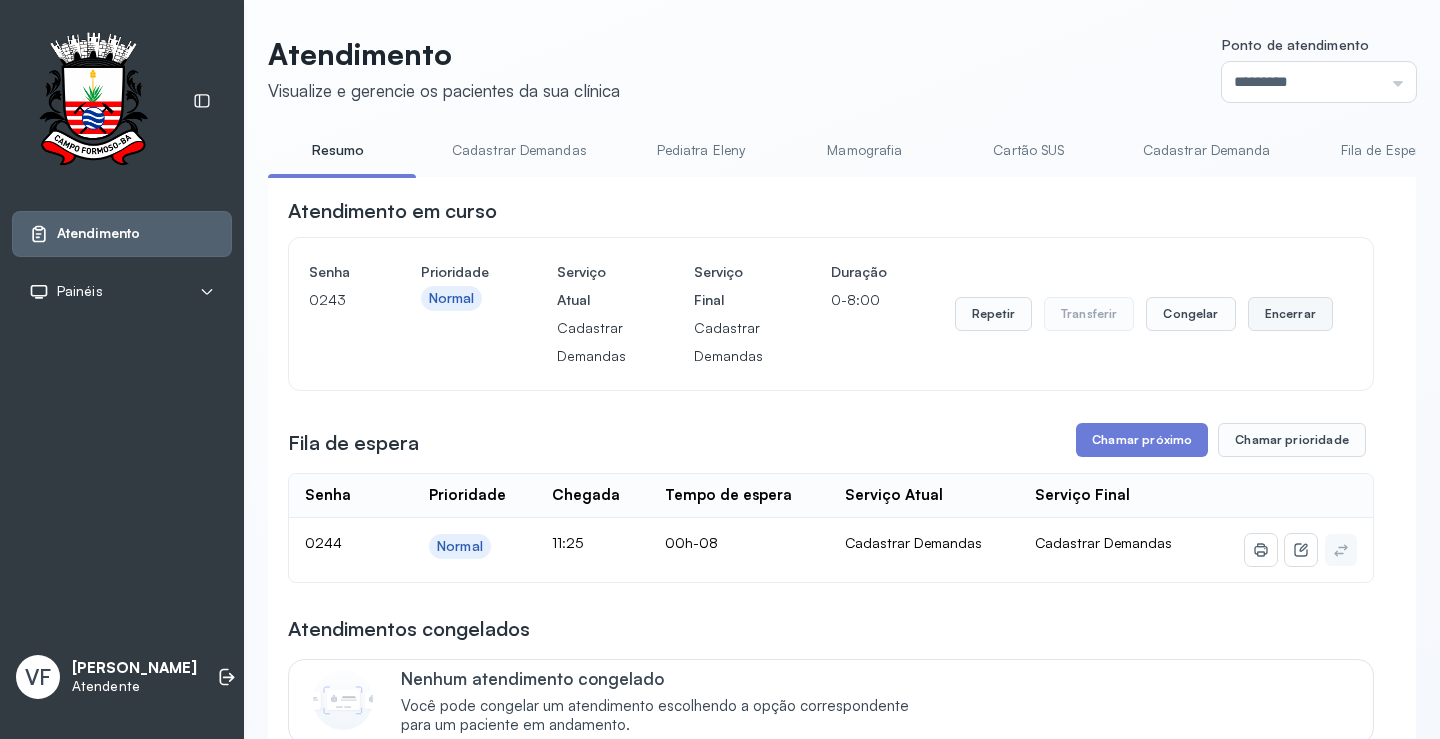 click on "Encerrar" at bounding box center (1290, 314) 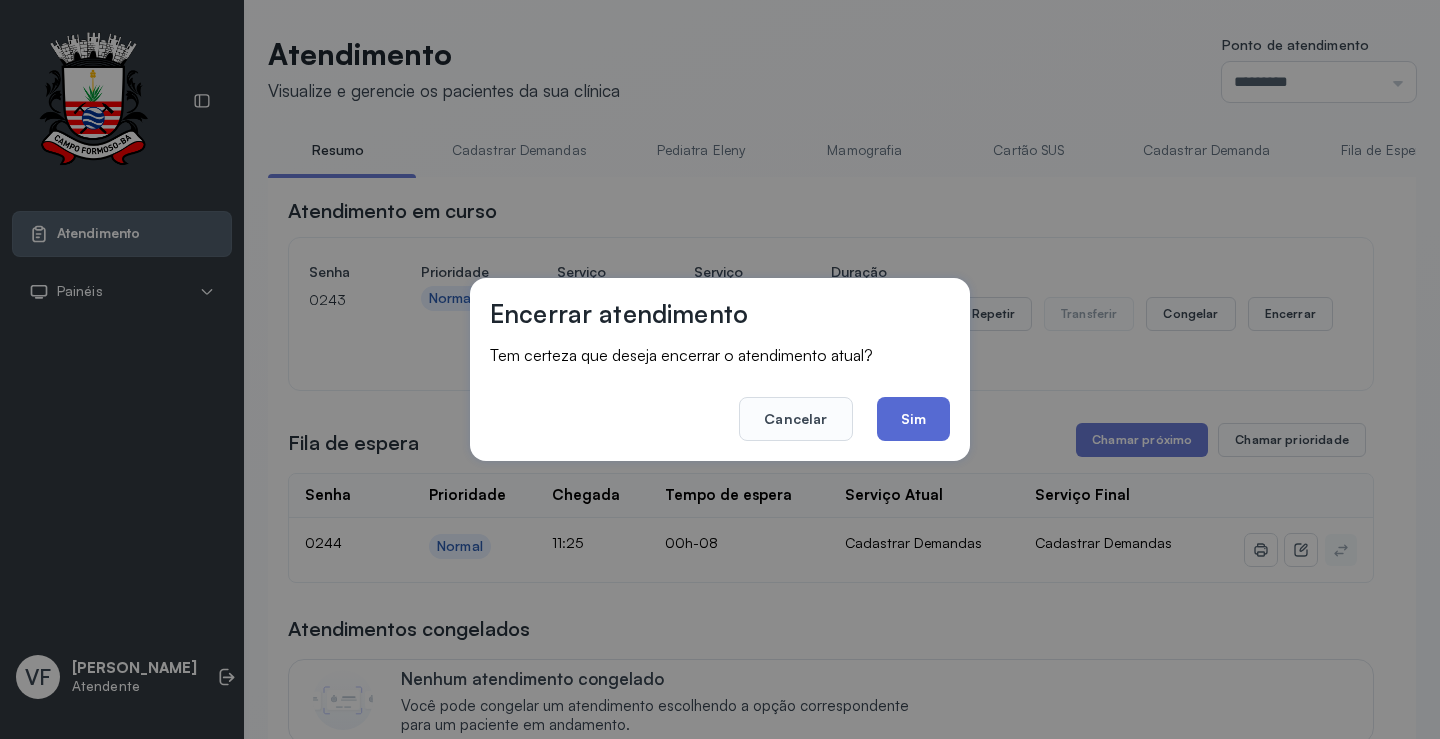 click on "Sim" 